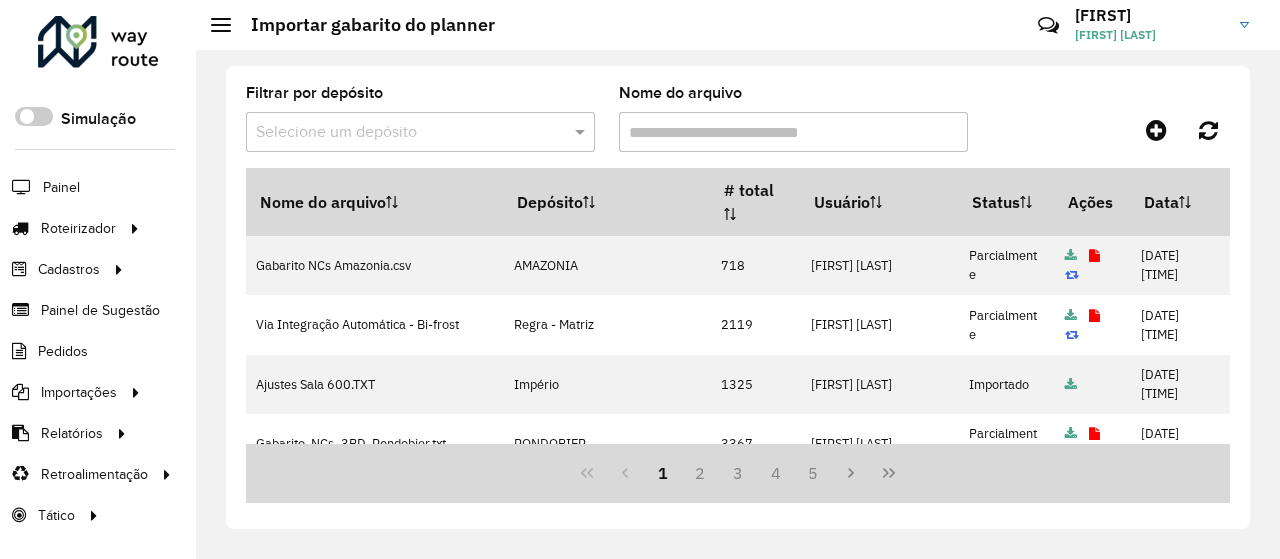 scroll, scrollTop: 0, scrollLeft: 0, axis: both 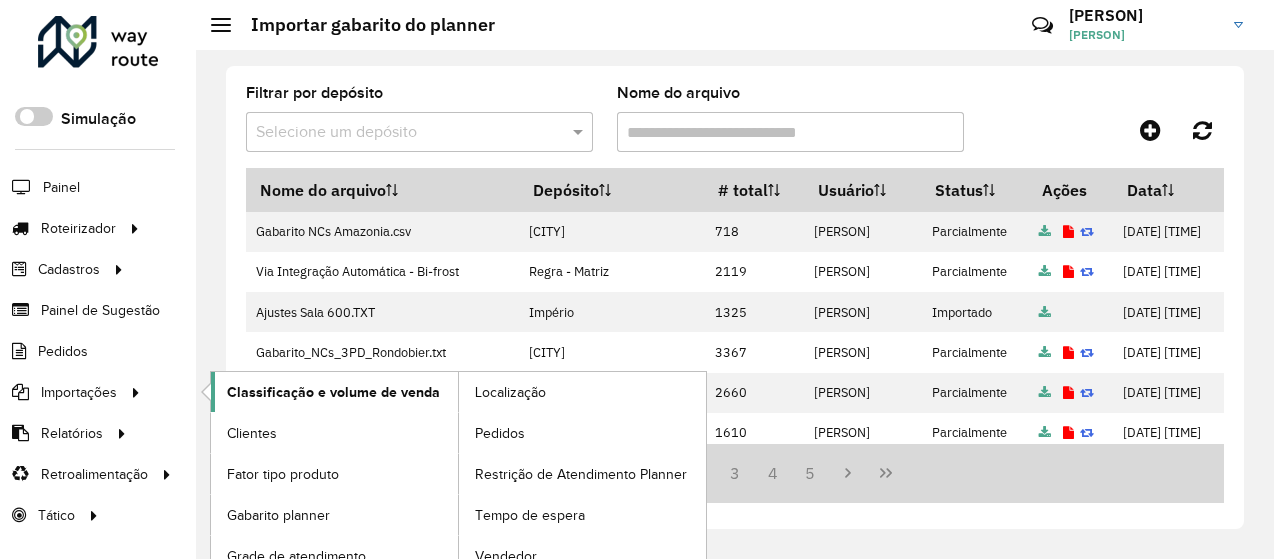 click on "Classificação e volume de venda" 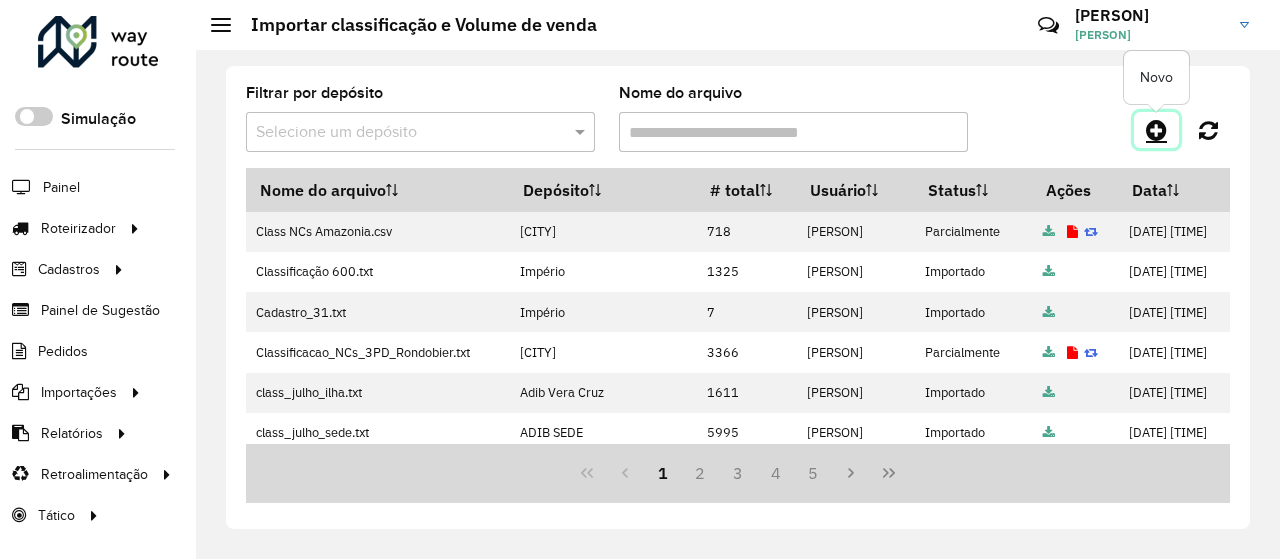 click 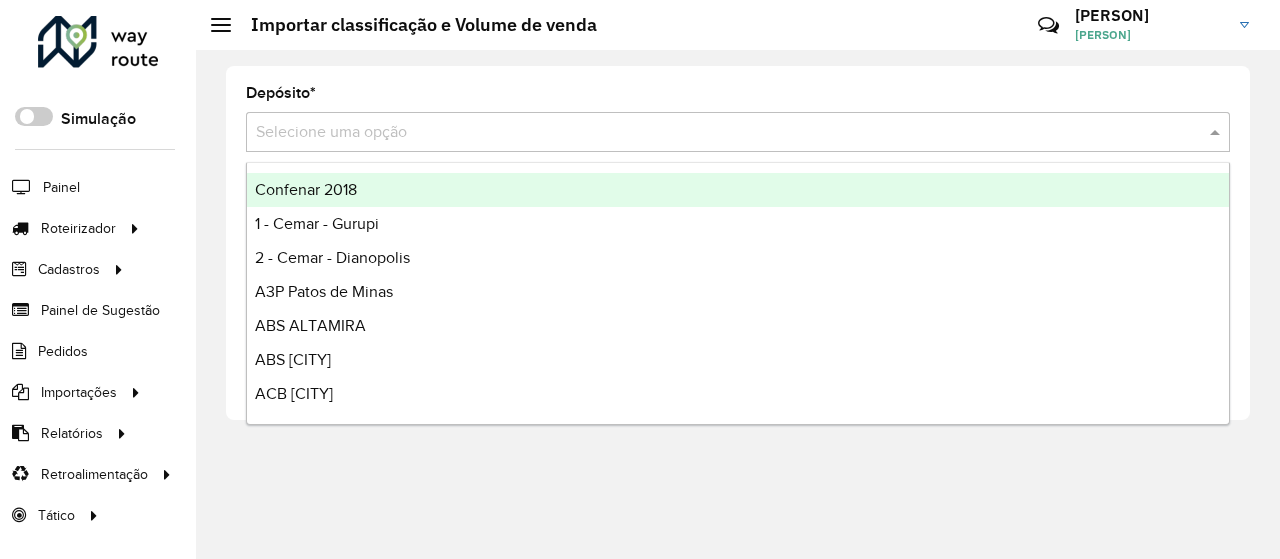 click at bounding box center (718, 133) 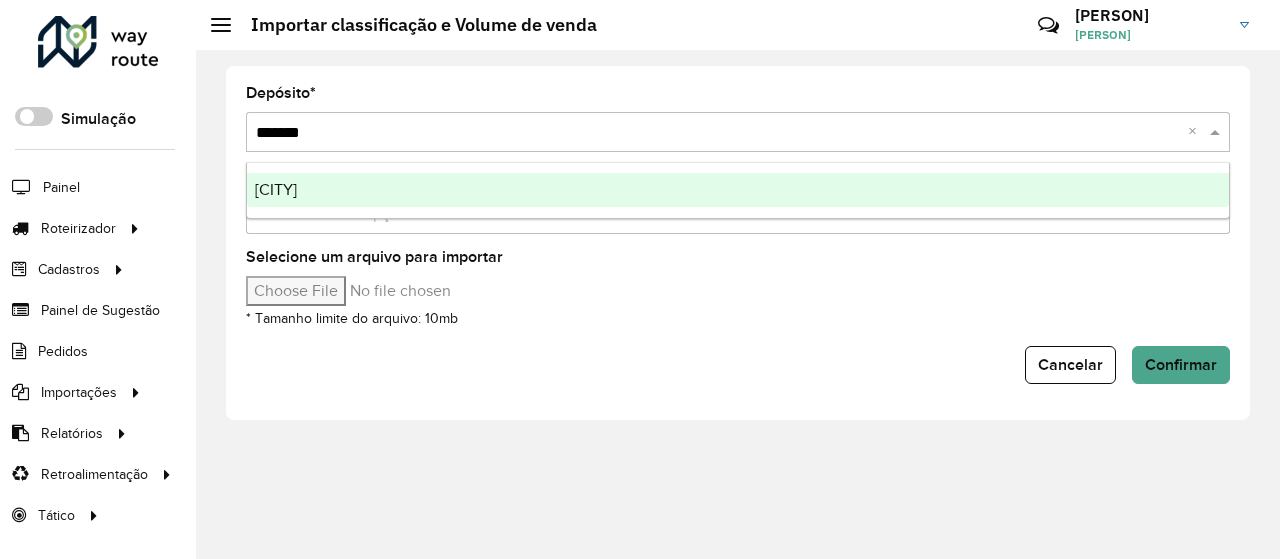 type on "********" 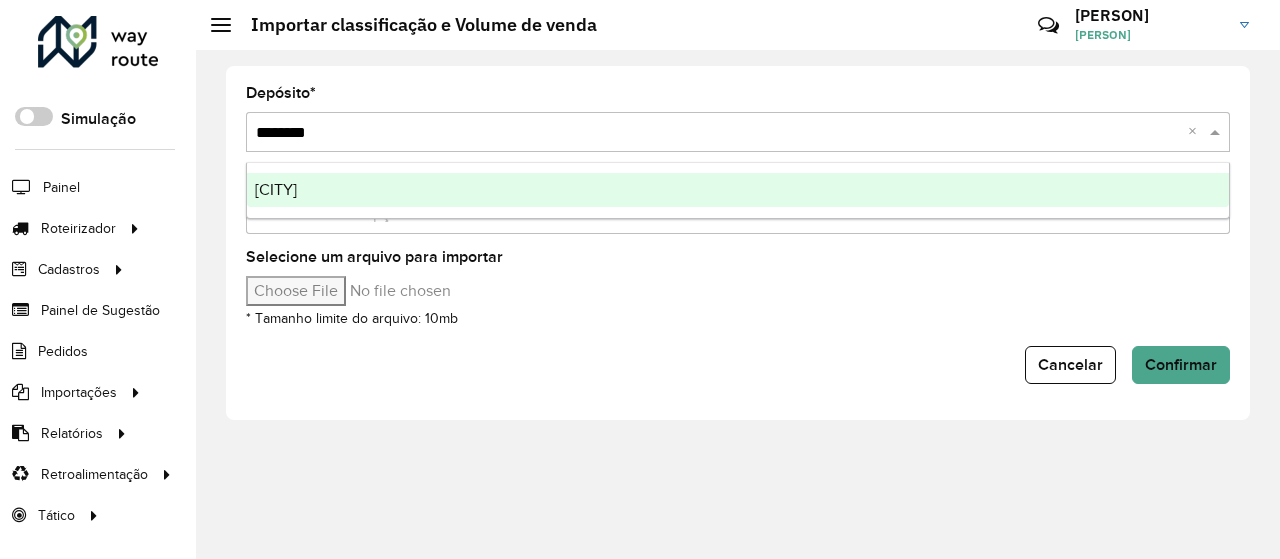 click on "[CITY]" at bounding box center (738, 190) 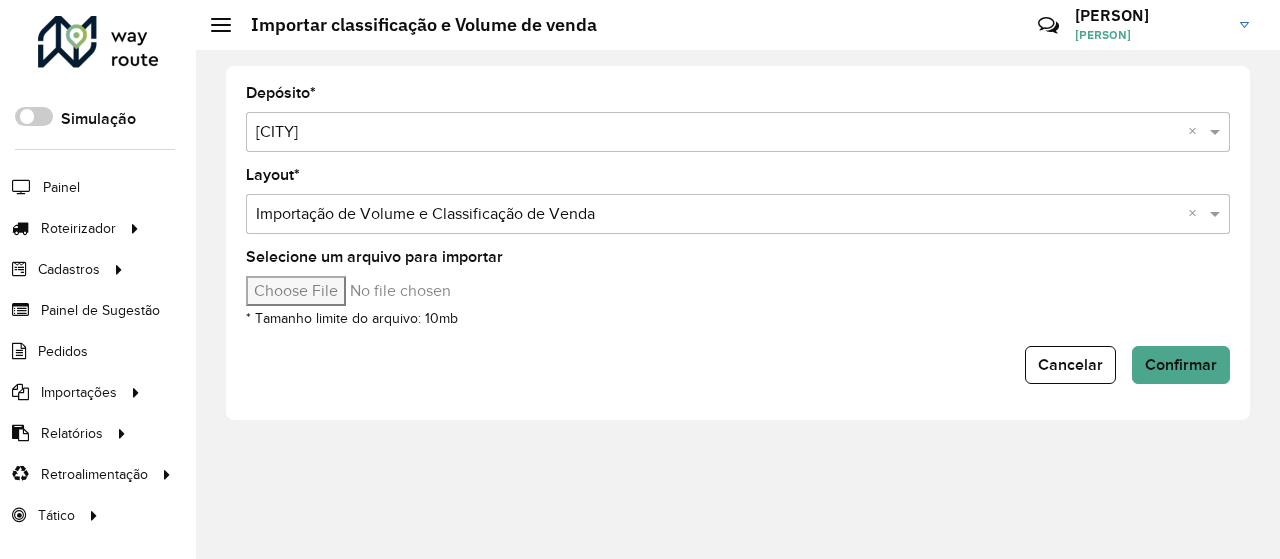 click on "Selecione um arquivo para importar" at bounding box center [416, 291] 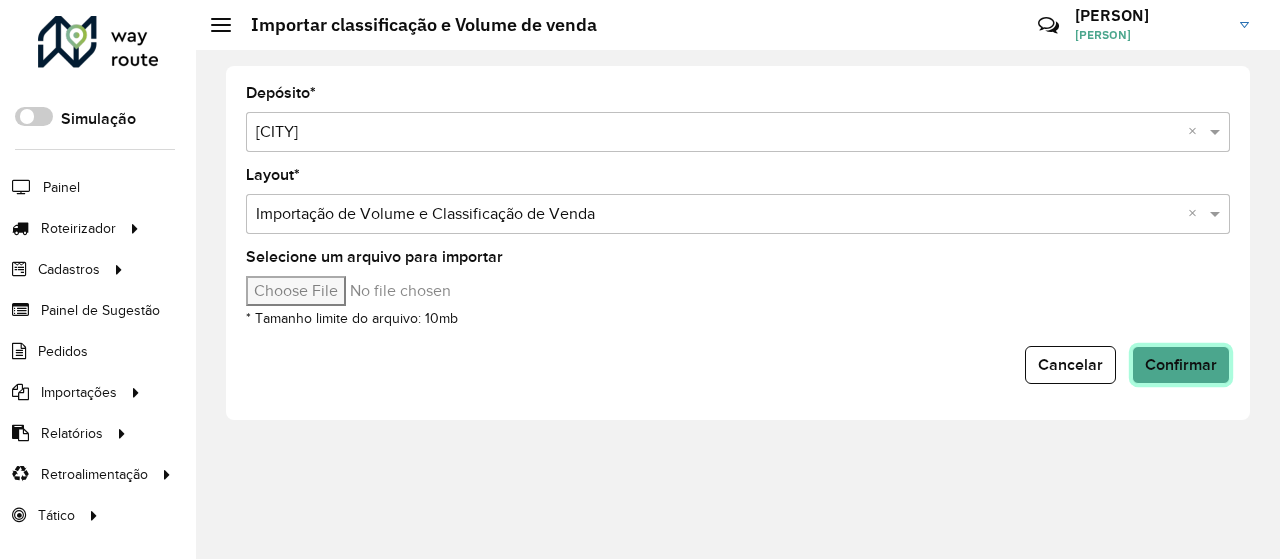 click on "Confirmar" 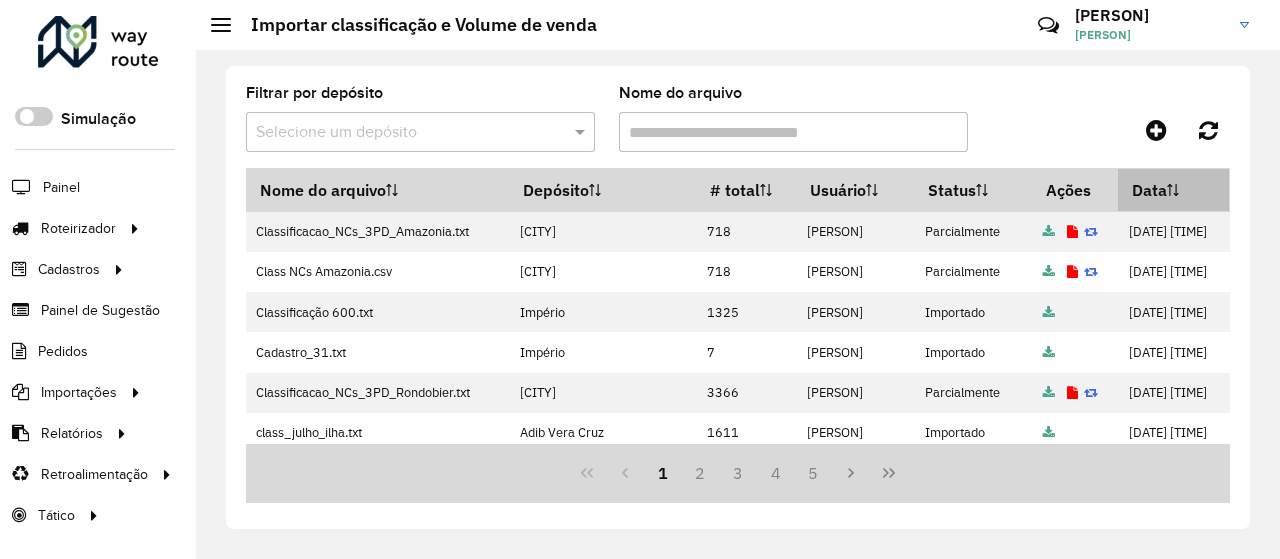 drag, startPoint x: 1171, startPoint y: 351, endPoint x: 1112, endPoint y: 172, distance: 188.47281 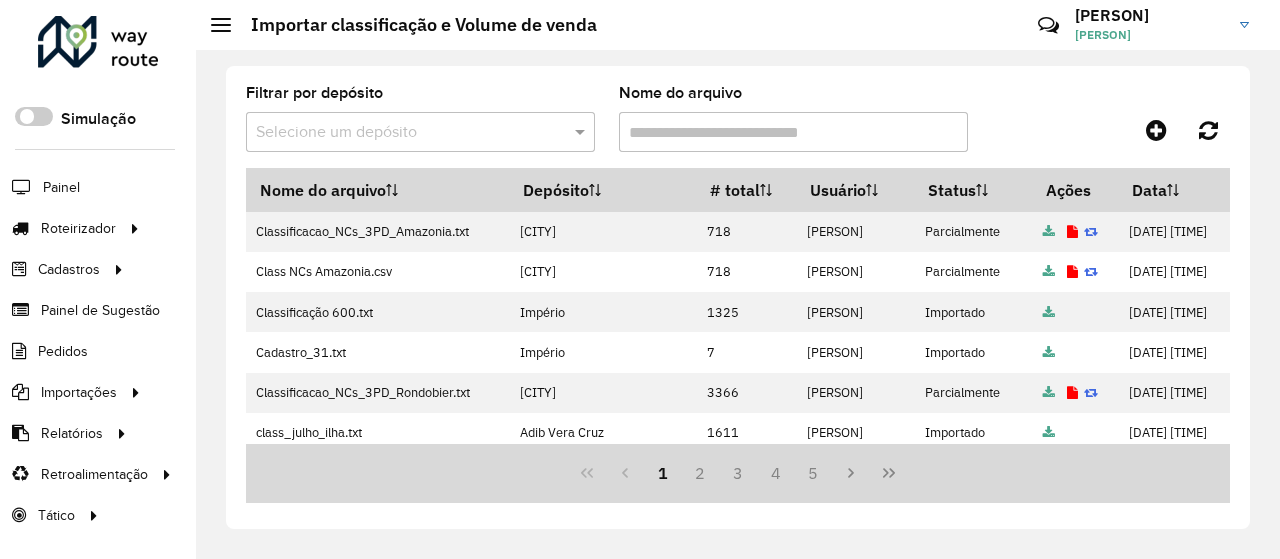 click 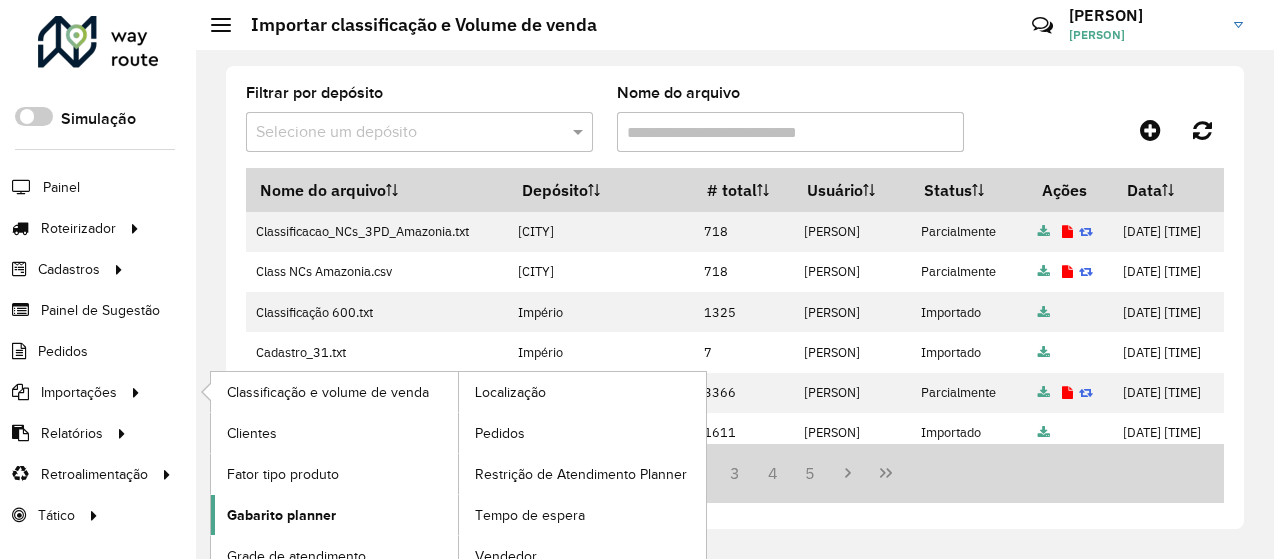click on "Gabarito planner" 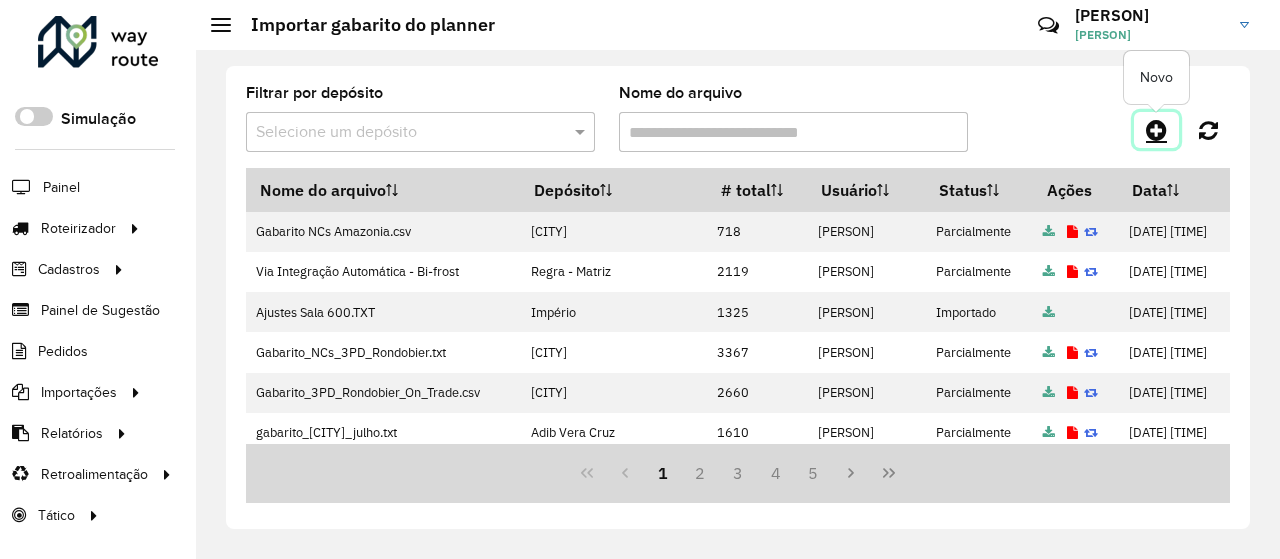 click 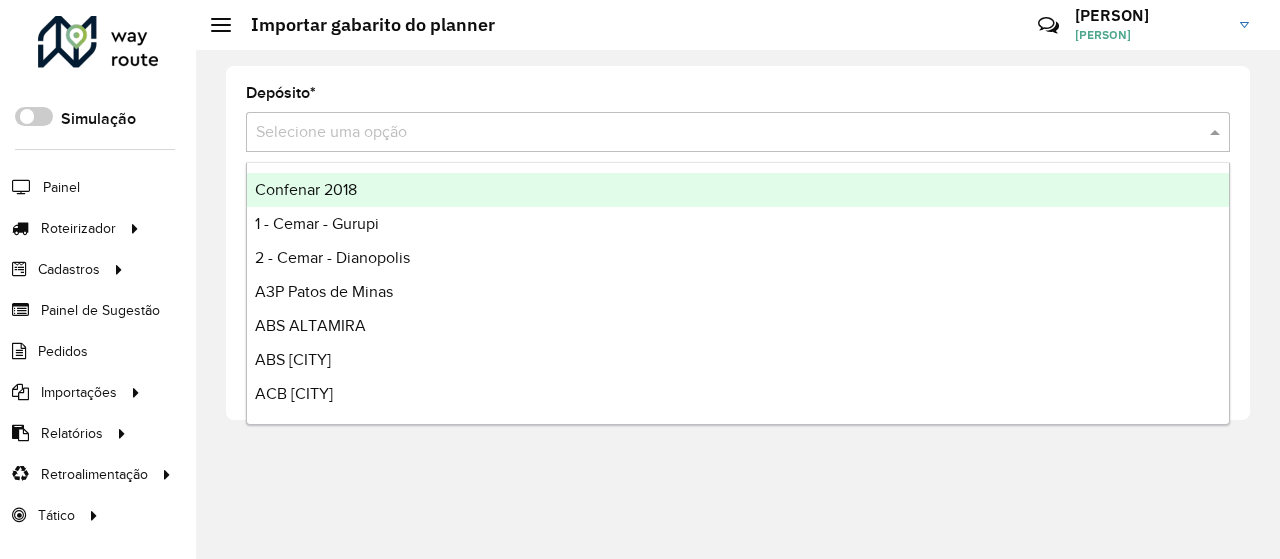 click at bounding box center (718, 133) 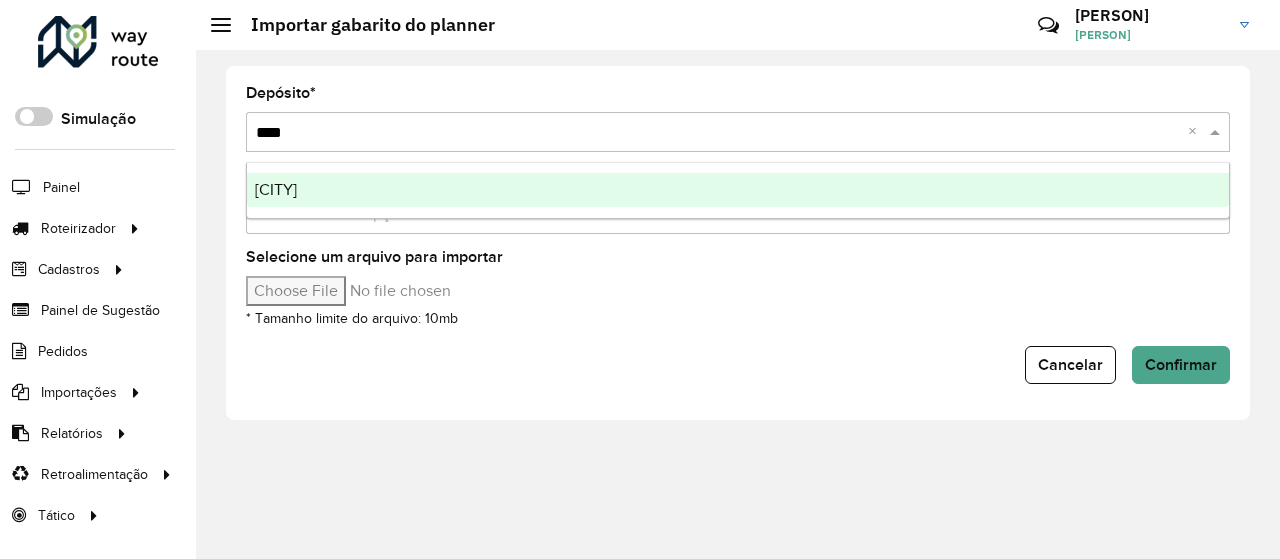 type on "*****" 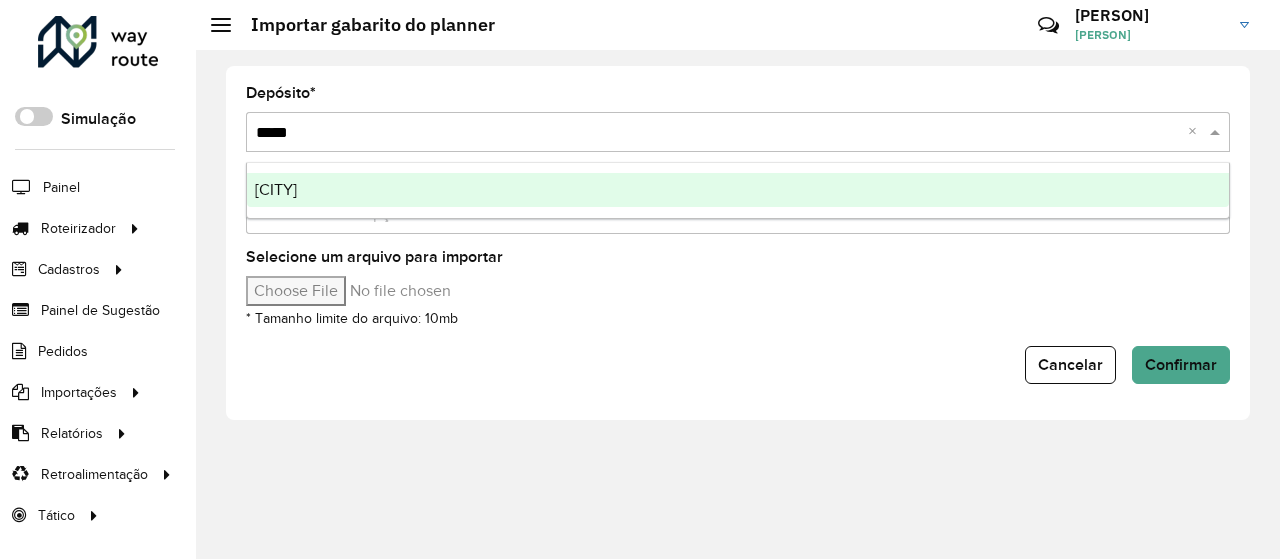 click on "AMAZONIA" at bounding box center (738, 190) 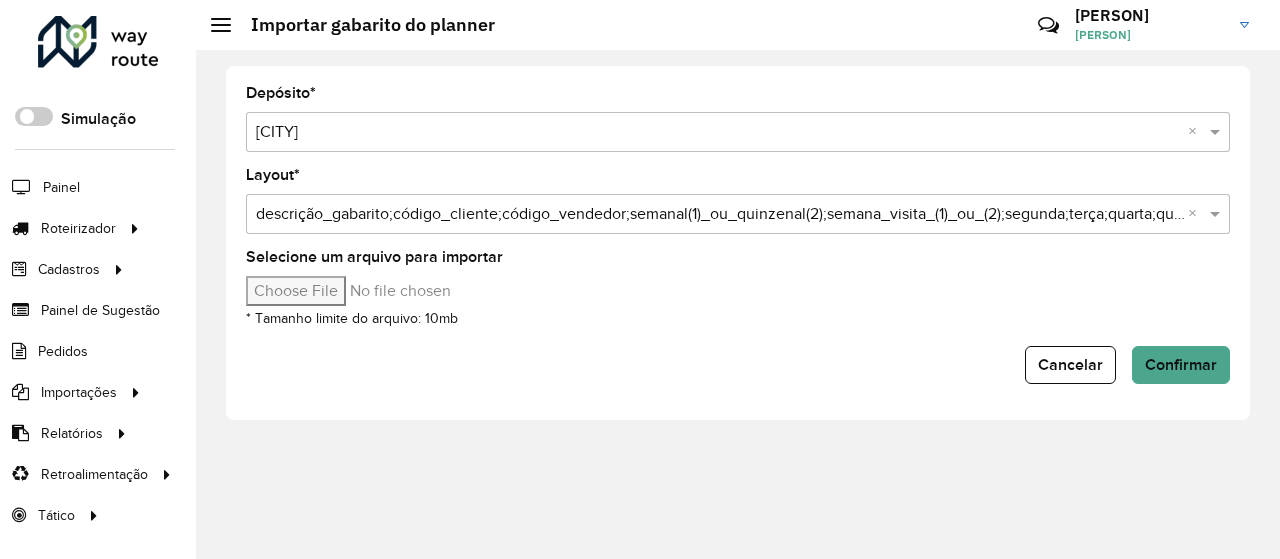 click on "Selecione um arquivo para importar" at bounding box center (416, 291) 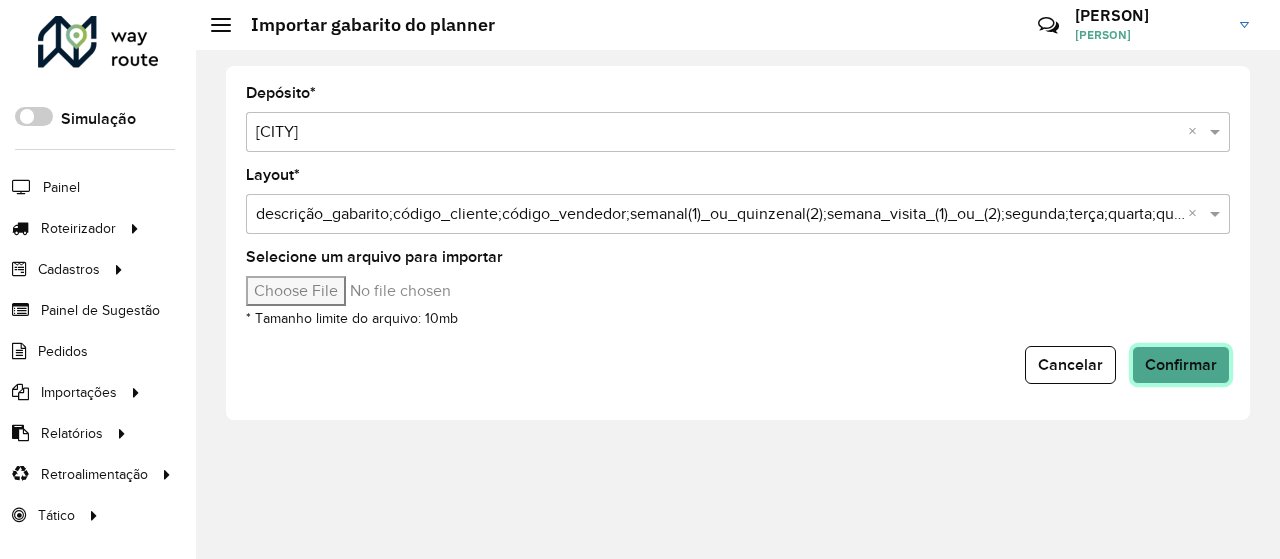 click on "Confirmar" 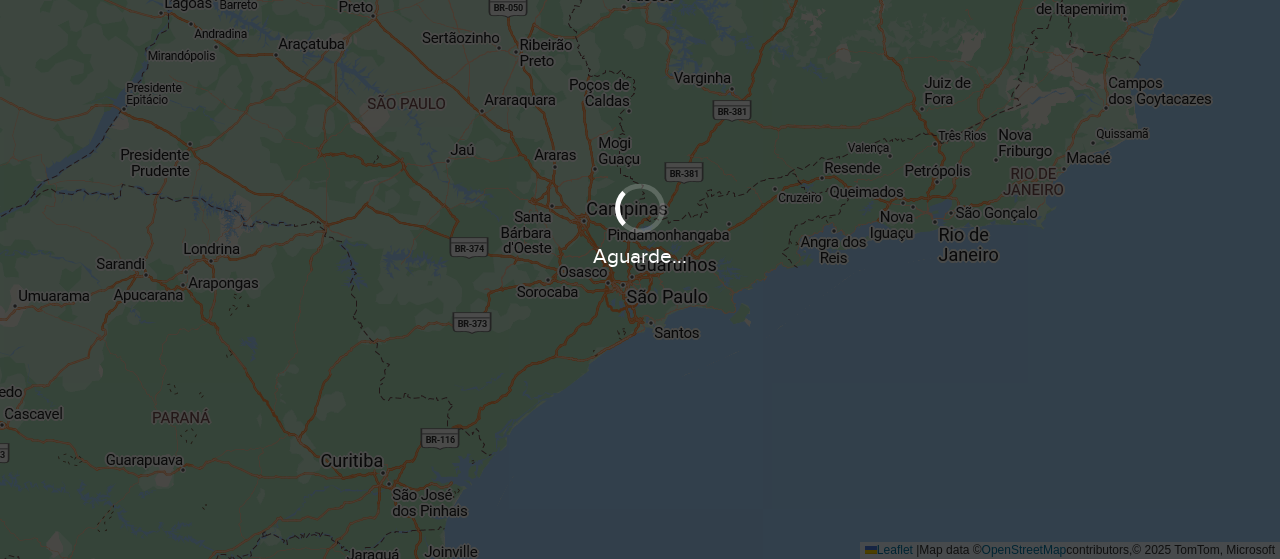scroll, scrollTop: 0, scrollLeft: 0, axis: both 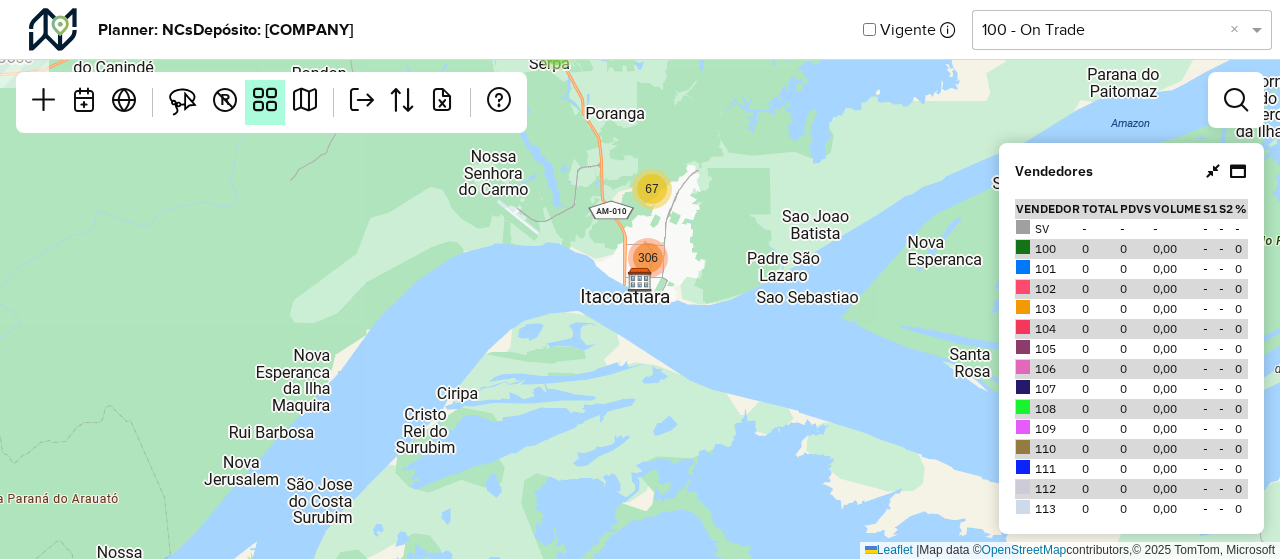 click at bounding box center (265, 102) 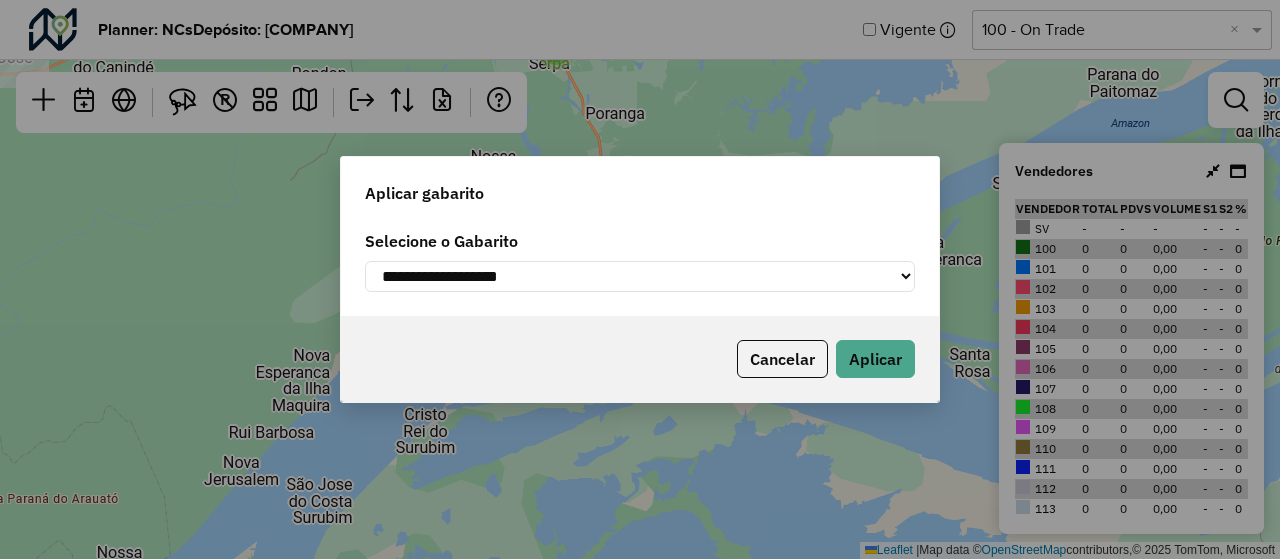 click on "**********" 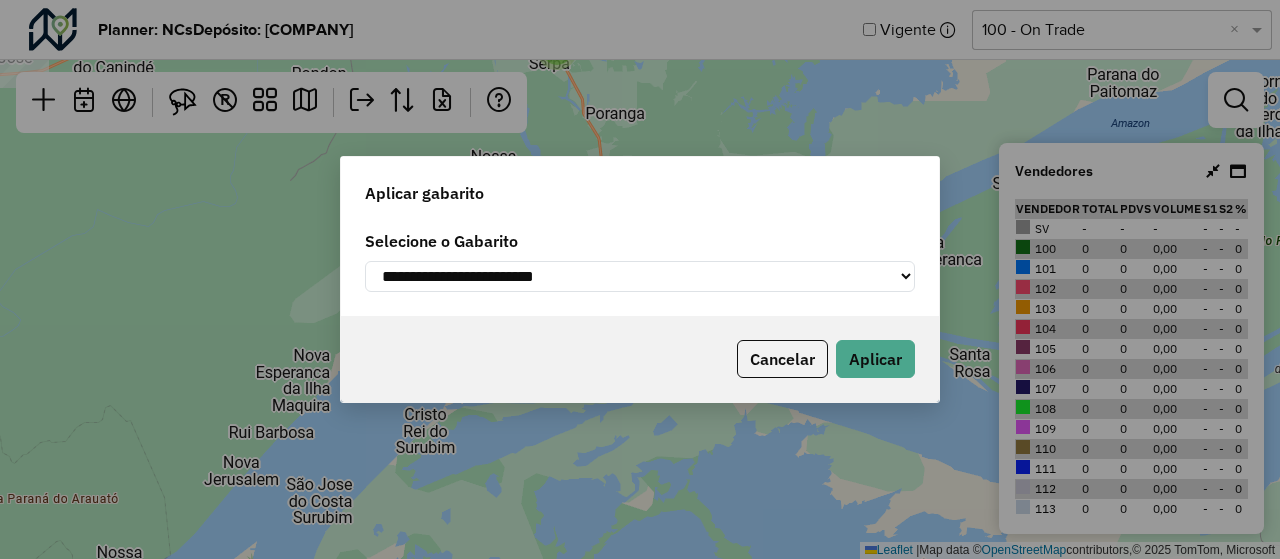 click on "**********" 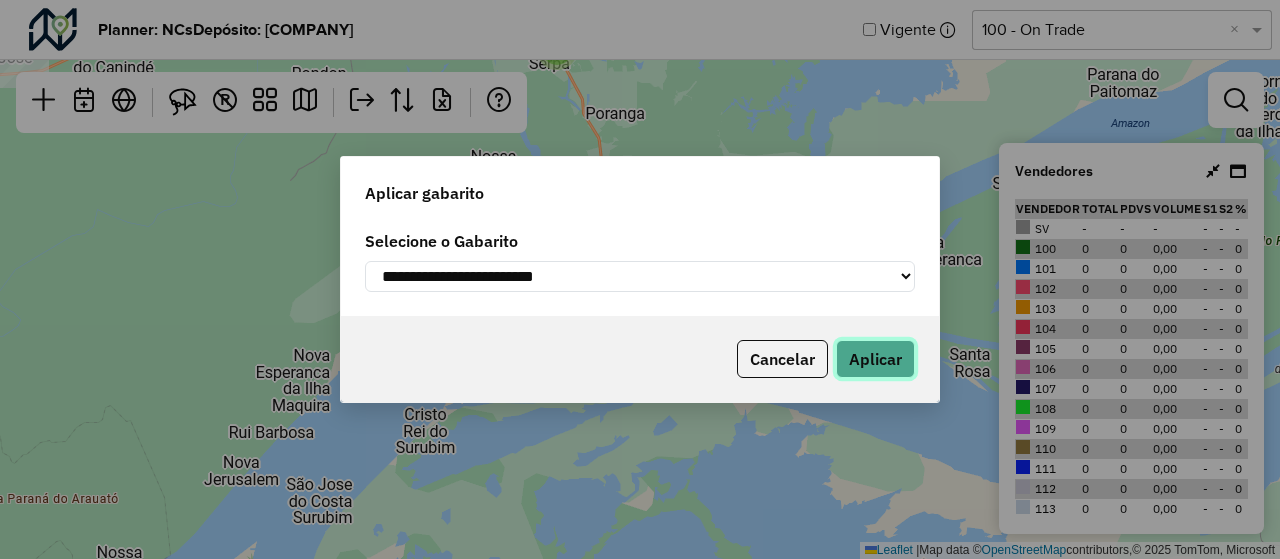 click on "Aplicar" 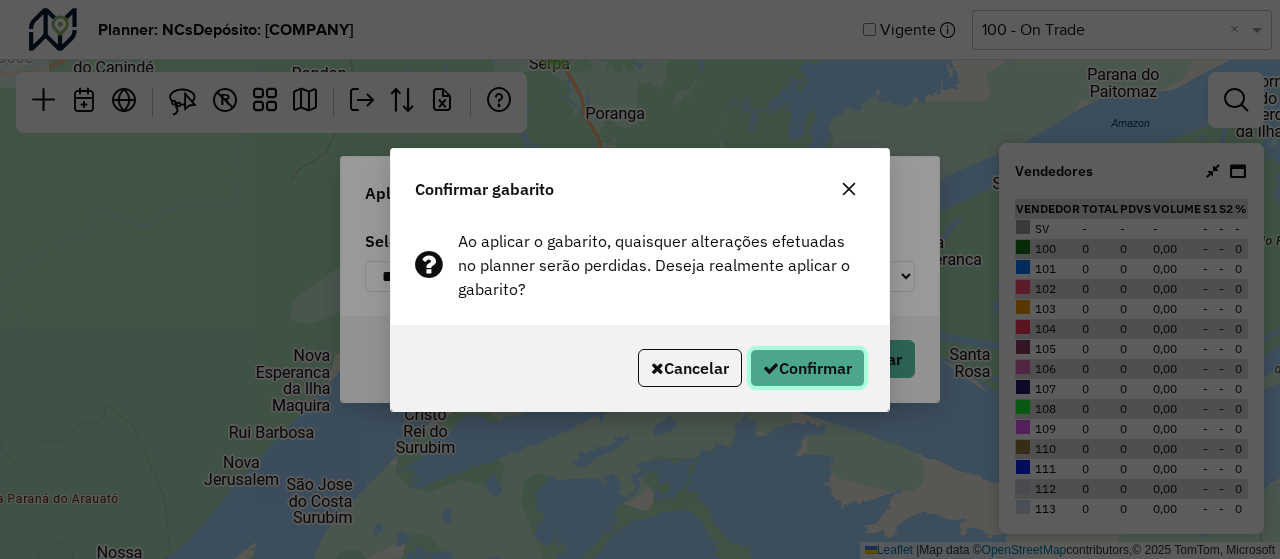 click on "Confirmar" 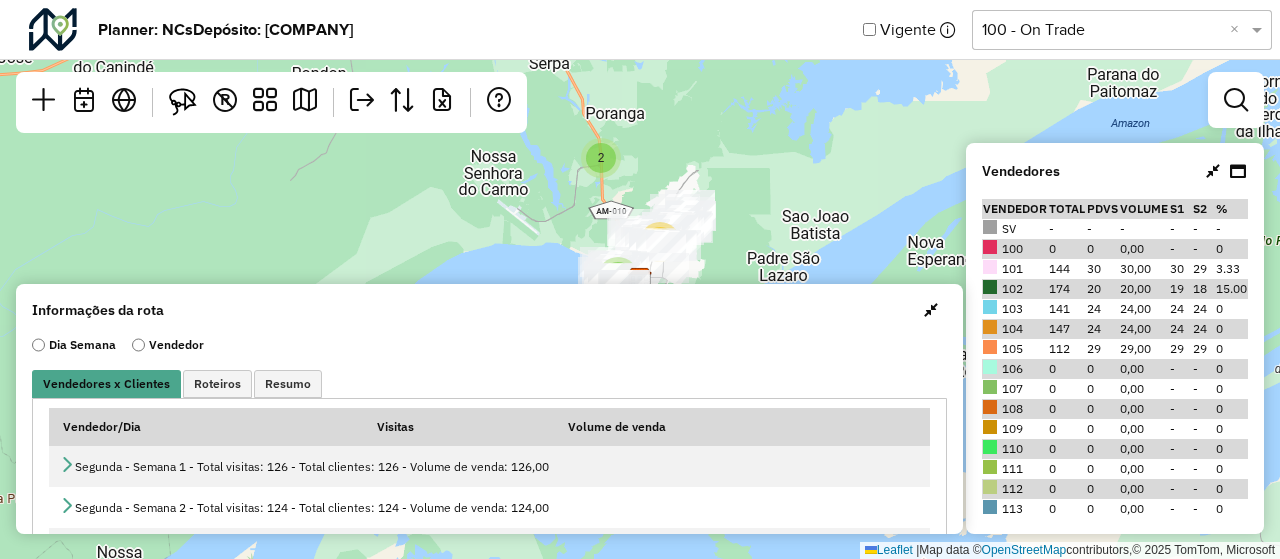 click at bounding box center (931, 310) 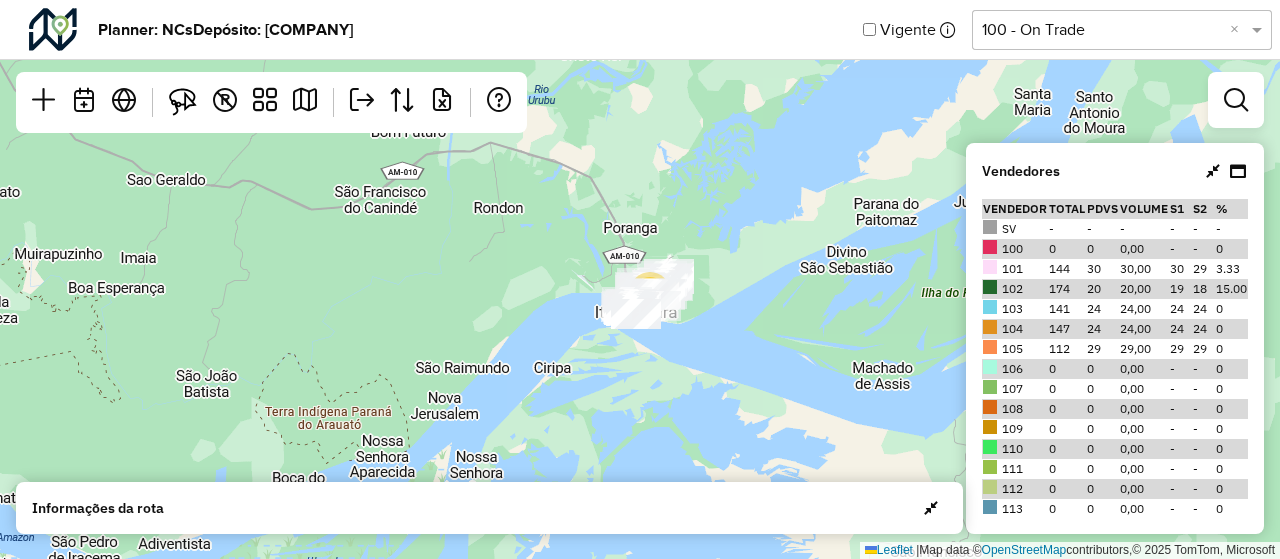 click at bounding box center [1213, 171] 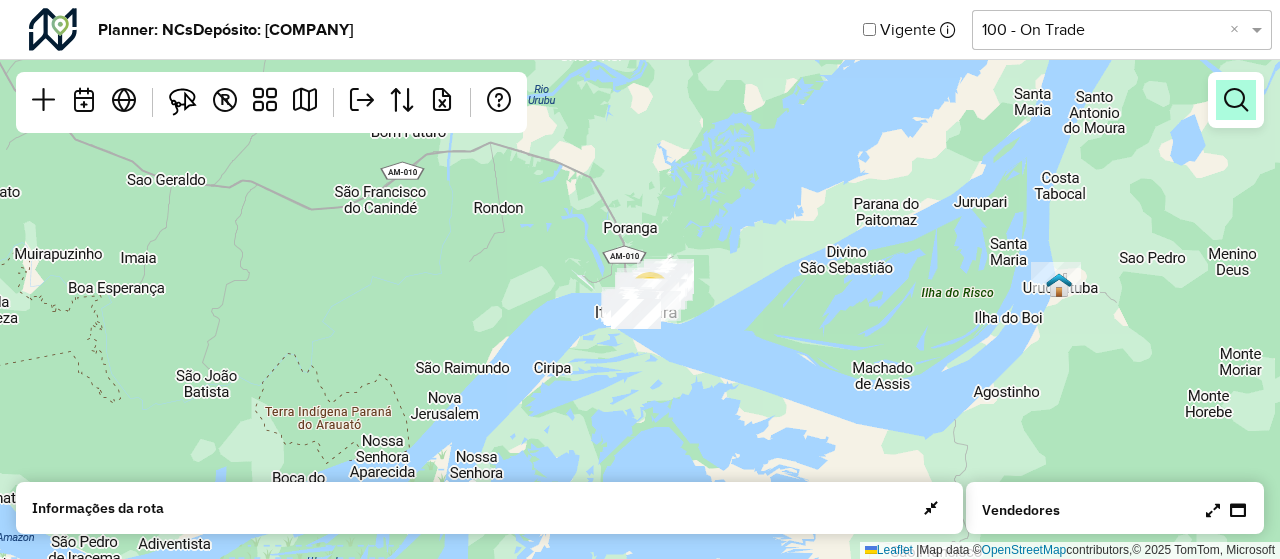 click at bounding box center (1236, 100) 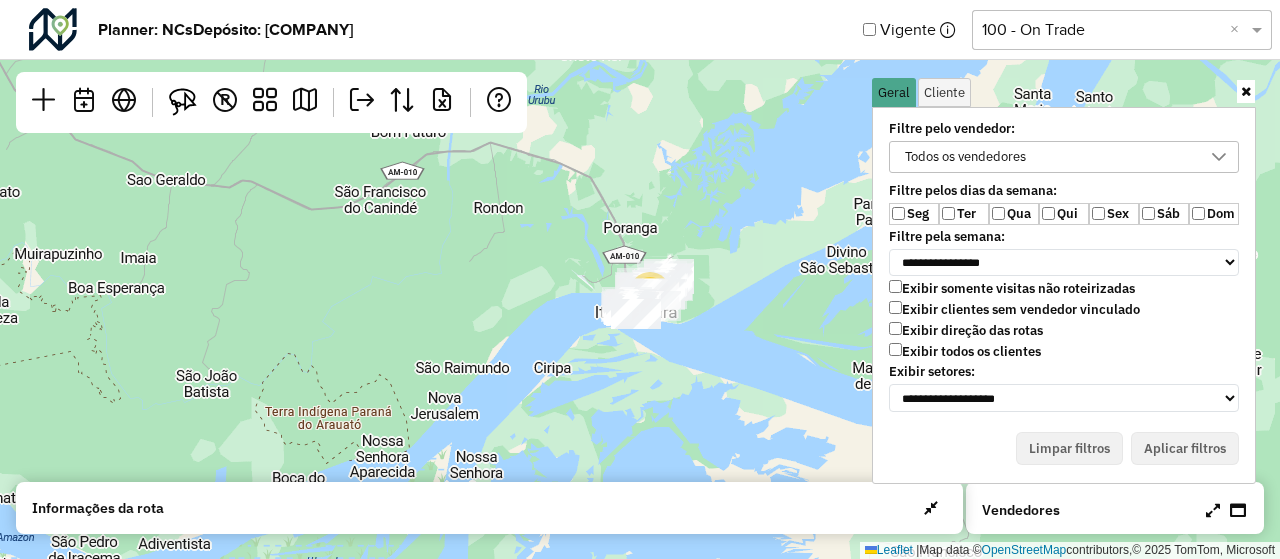 click on "Ter" at bounding box center (964, 214) 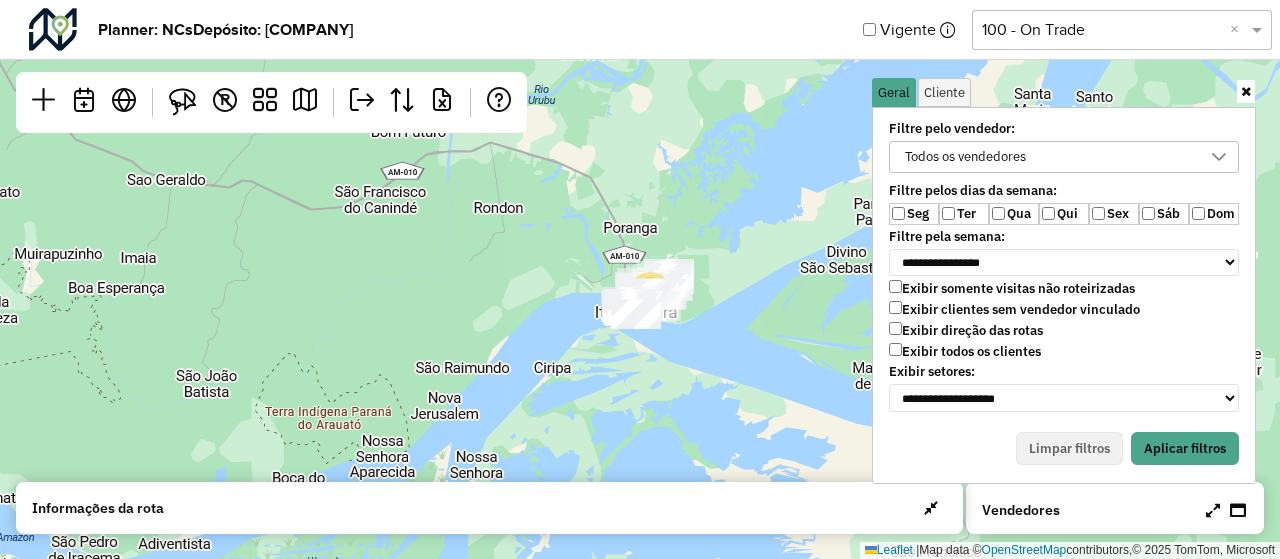 click on "Qua" at bounding box center (1014, 214) 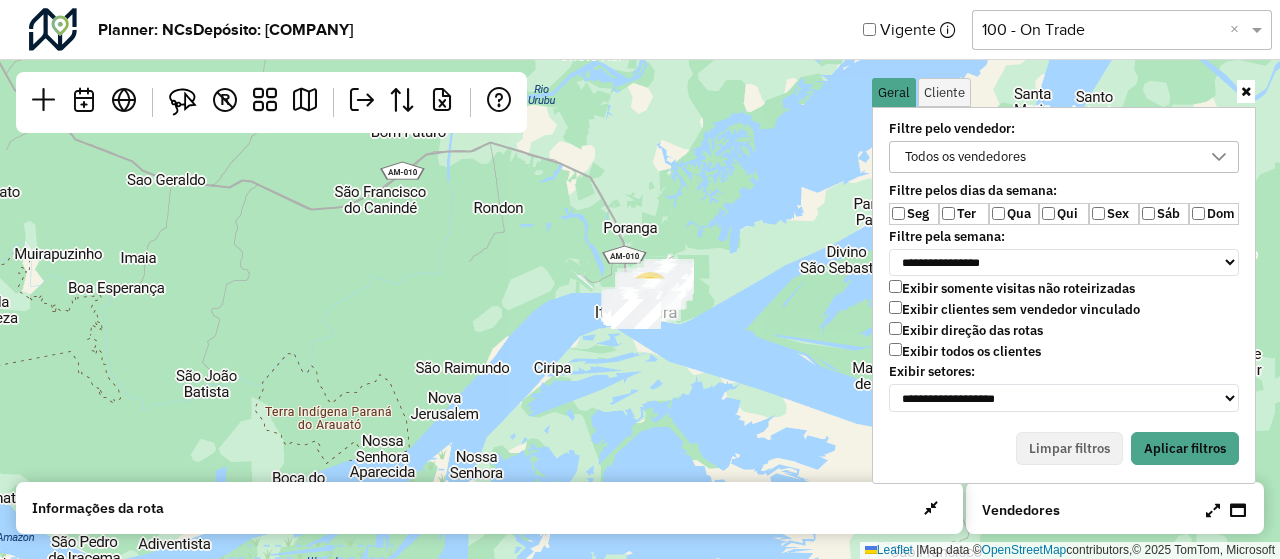 click on "Sex" at bounding box center (1114, 214) 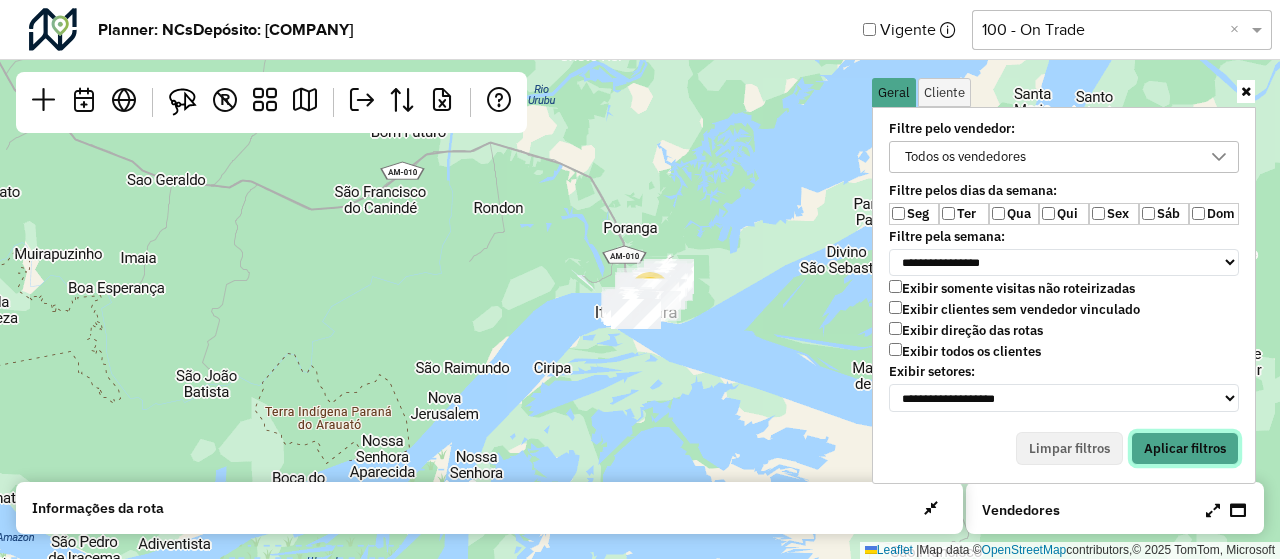 click on "Aplicar filtros" at bounding box center [1185, 449] 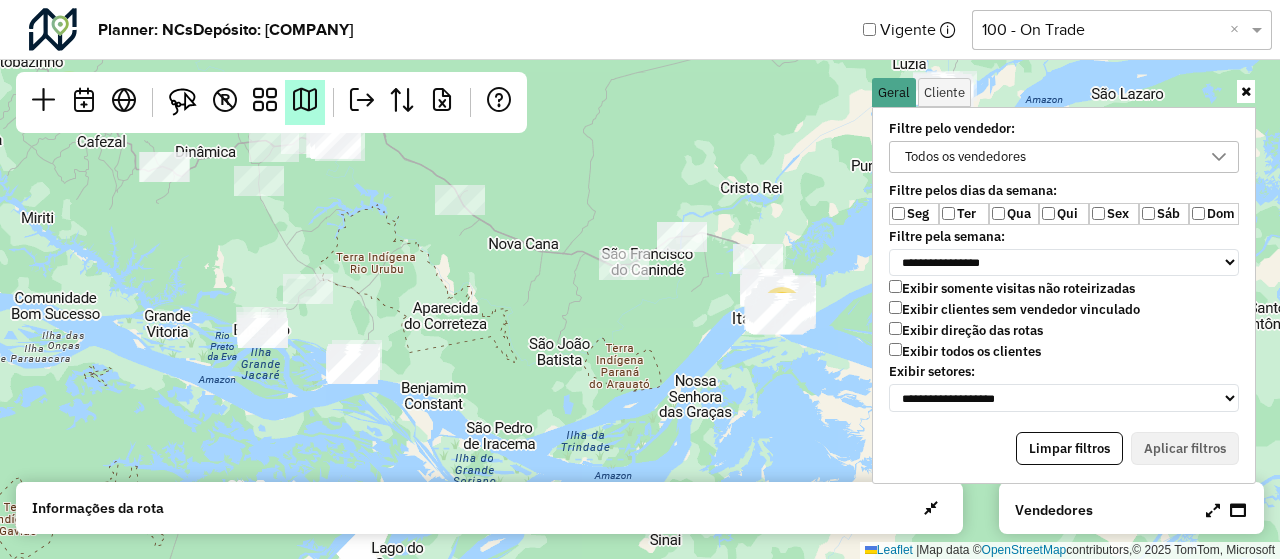 click at bounding box center [305, 100] 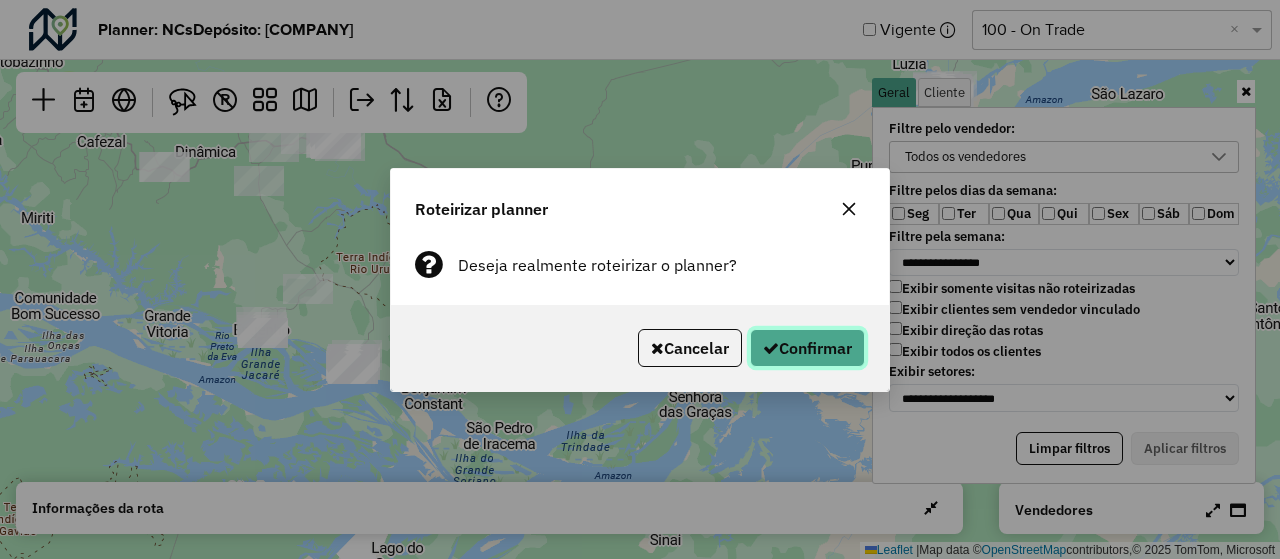click on "Confirmar" 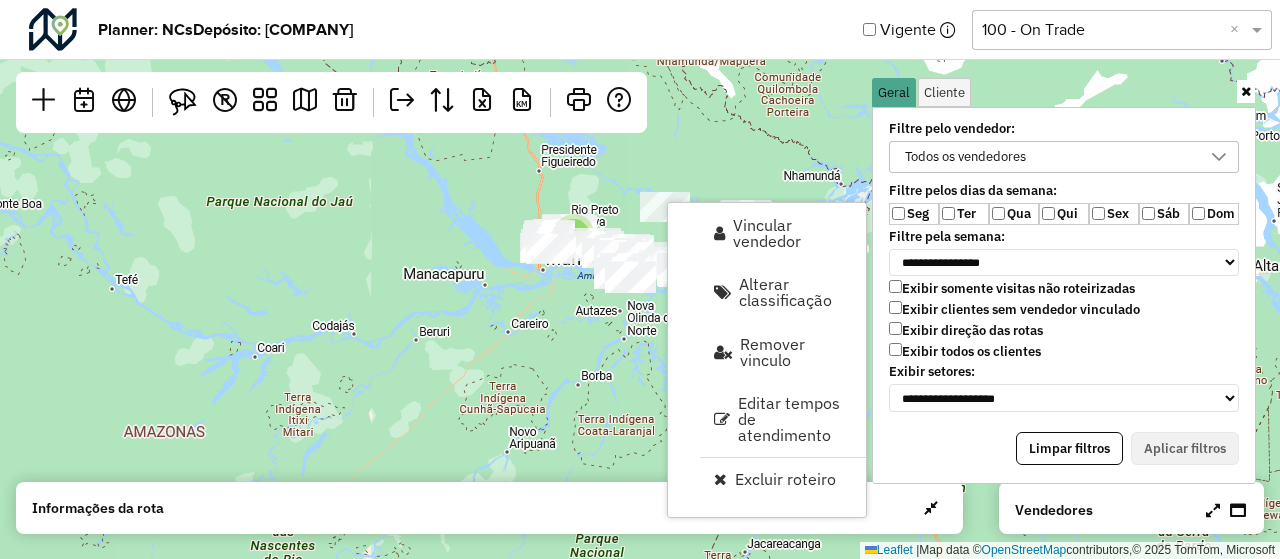 click on "9 78  Leaflet   |  Map data ©  OpenStreetMap  contributors,© 2025 TomTom, Microsoft" 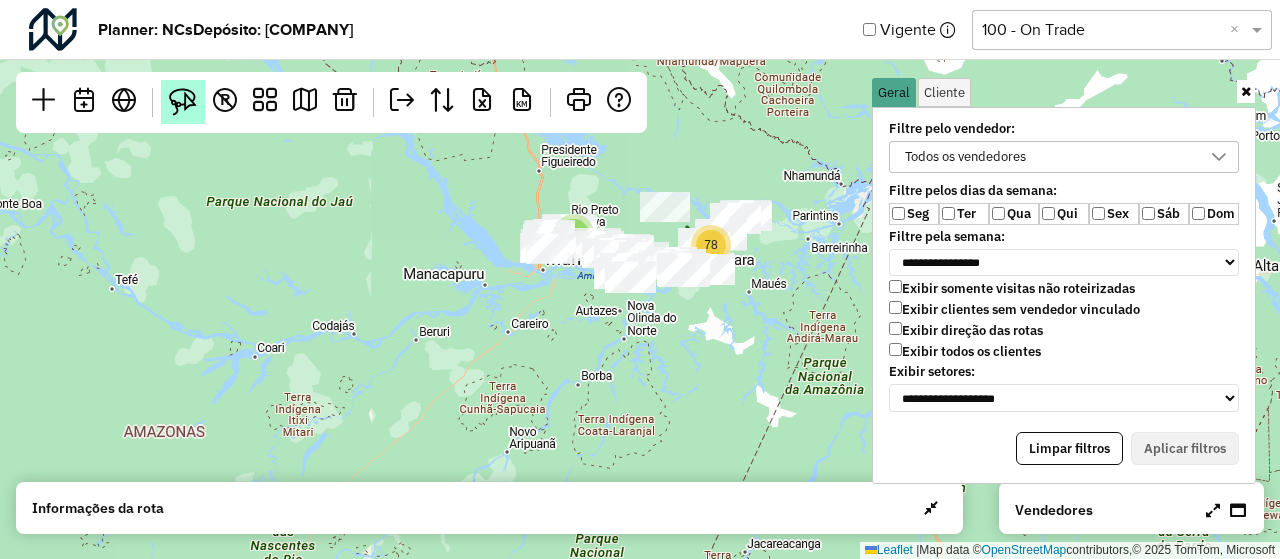 click at bounding box center [183, 102] 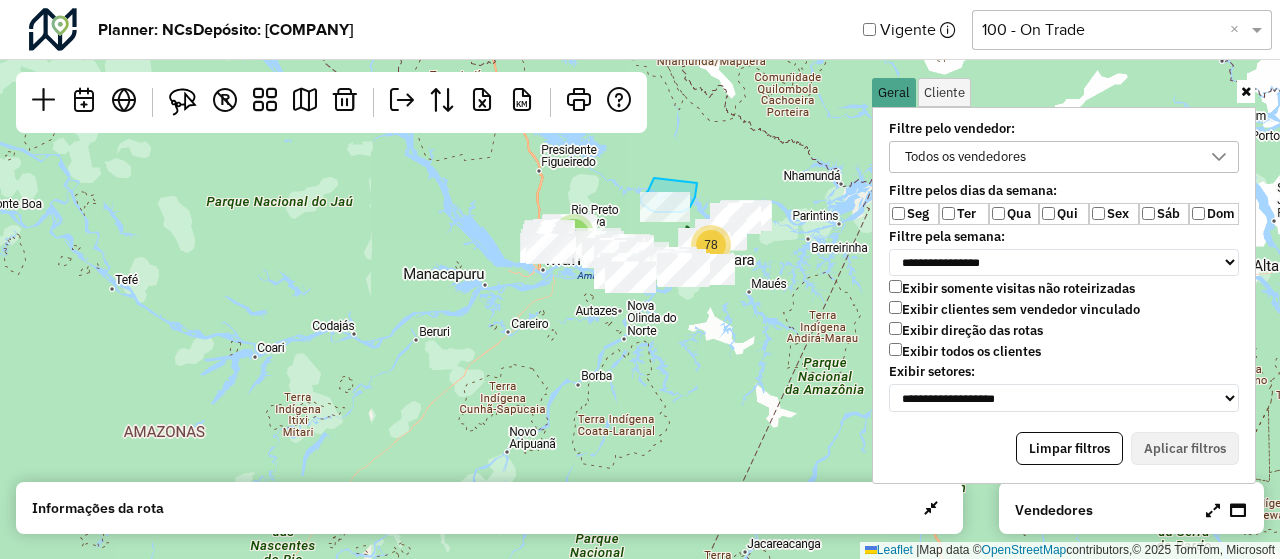 drag, startPoint x: 654, startPoint y: 178, endPoint x: 697, endPoint y: 181, distance: 43.104523 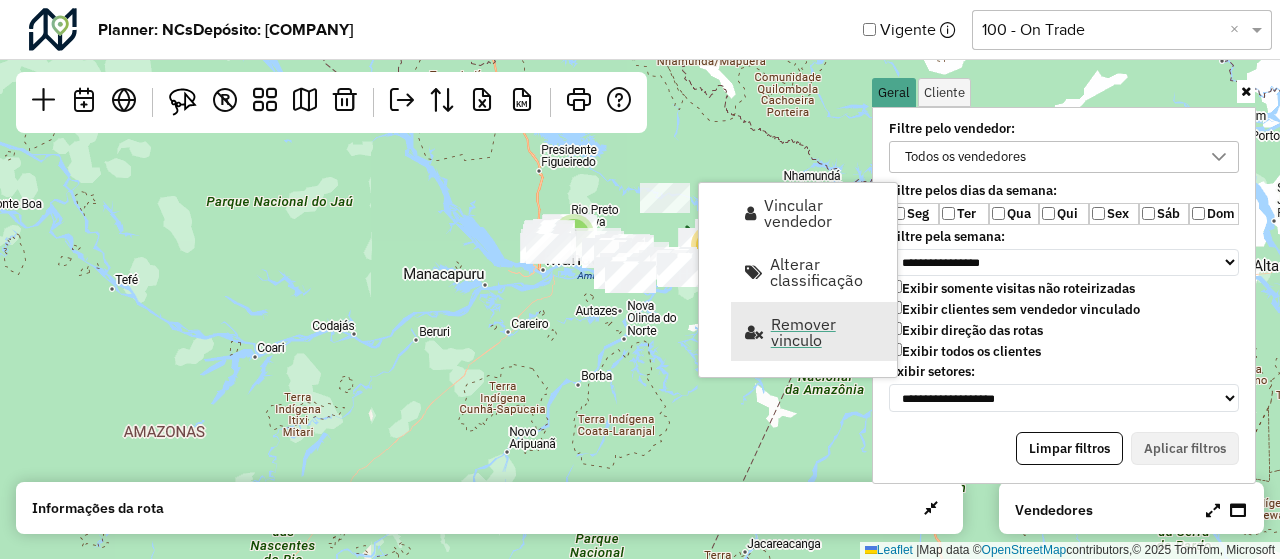 click on "Remover vinculo" at bounding box center [827, 332] 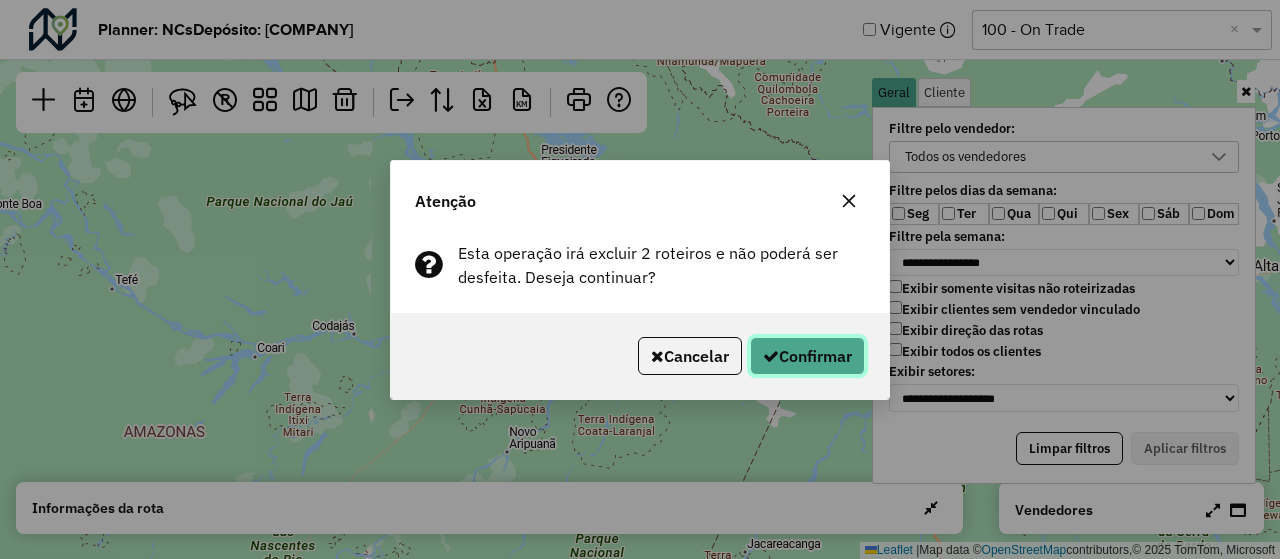 click on "Confirmar" 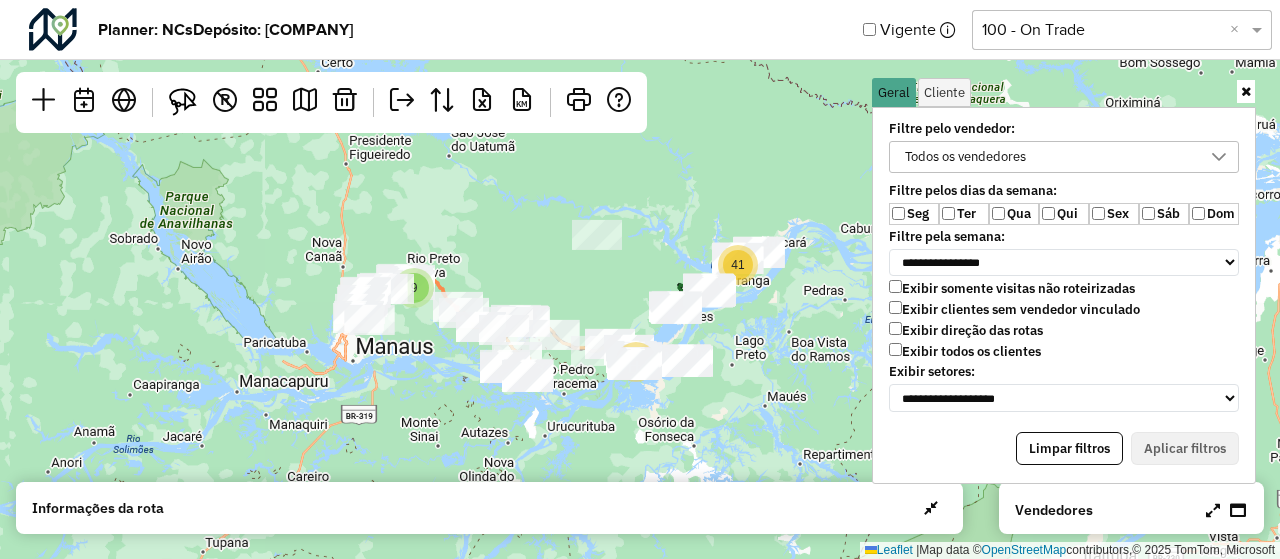 drag, startPoint x: 819, startPoint y: 247, endPoint x: 742, endPoint y: 392, distance: 164.17673 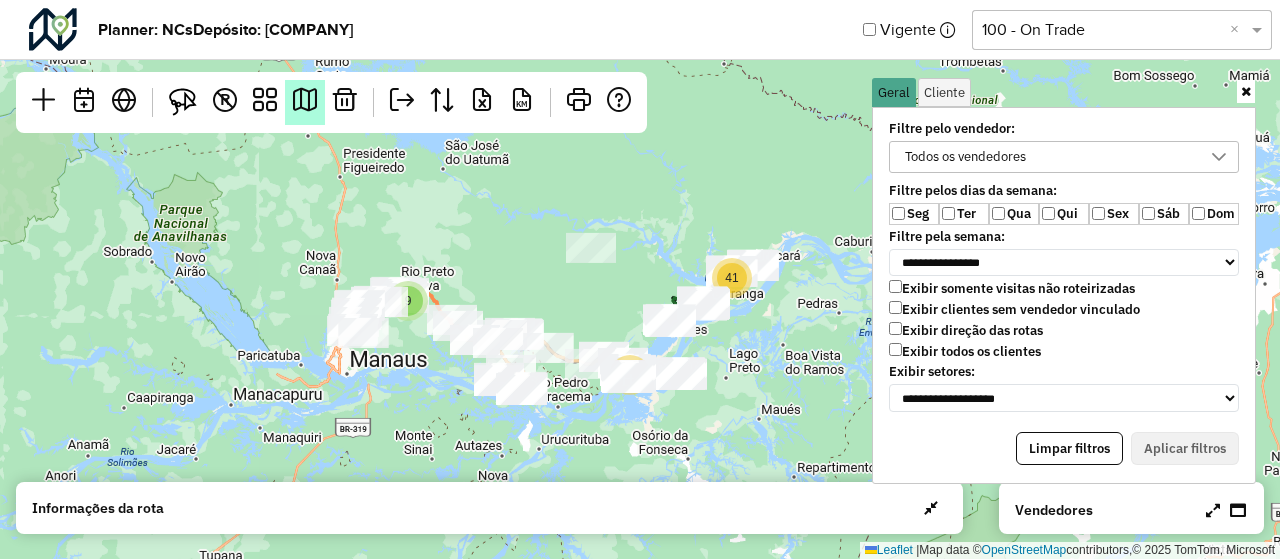 click at bounding box center [305, 102] 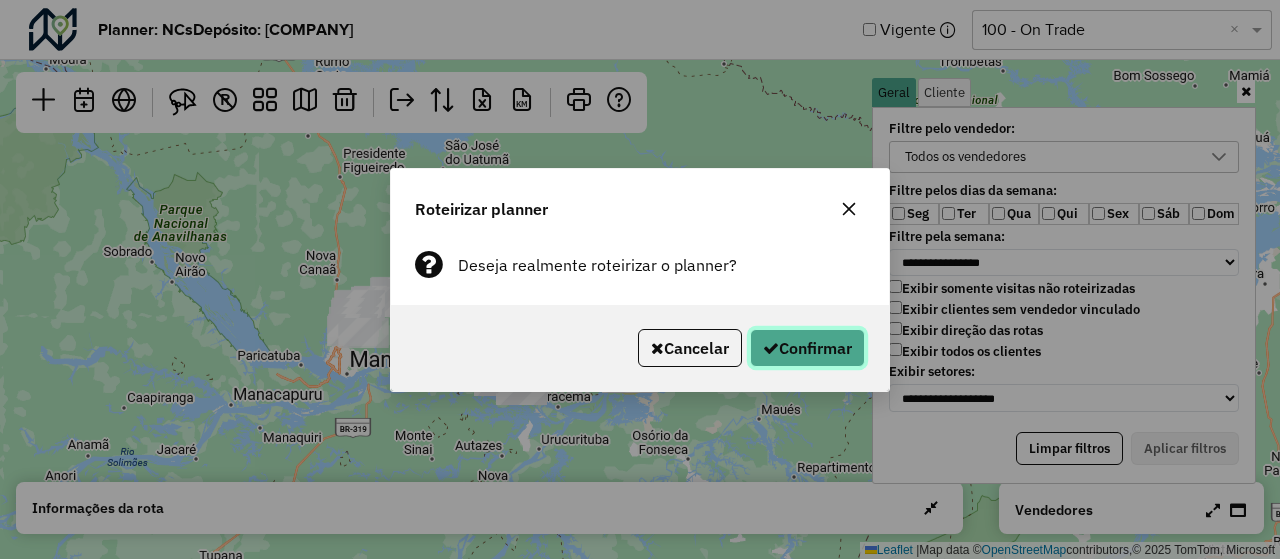 click 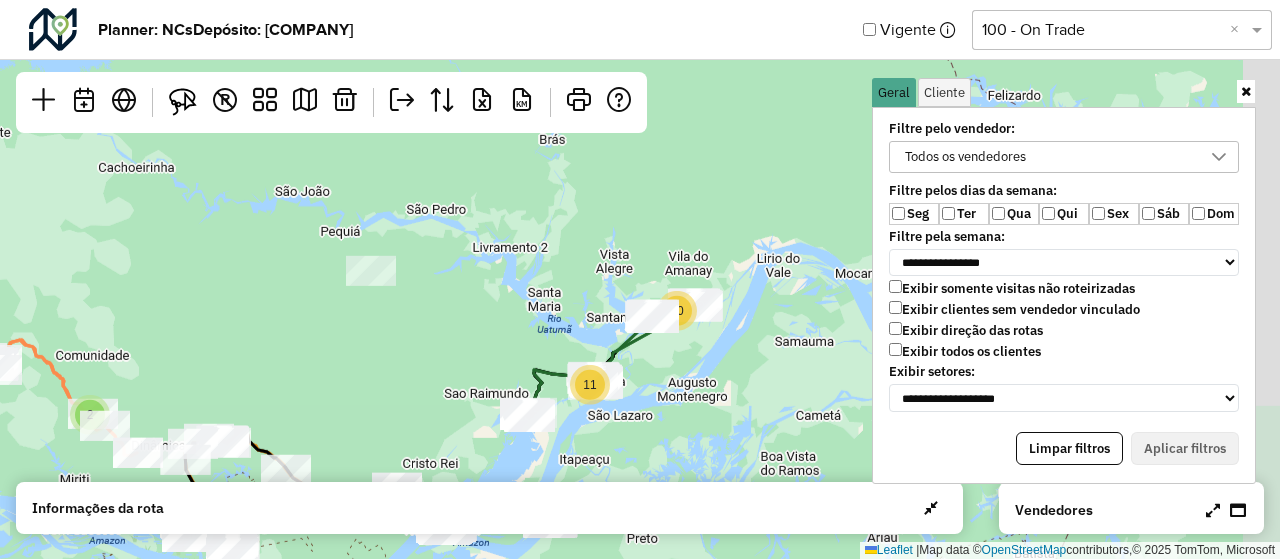 drag, startPoint x: 764, startPoint y: 173, endPoint x: 419, endPoint y: 323, distance: 376.1981 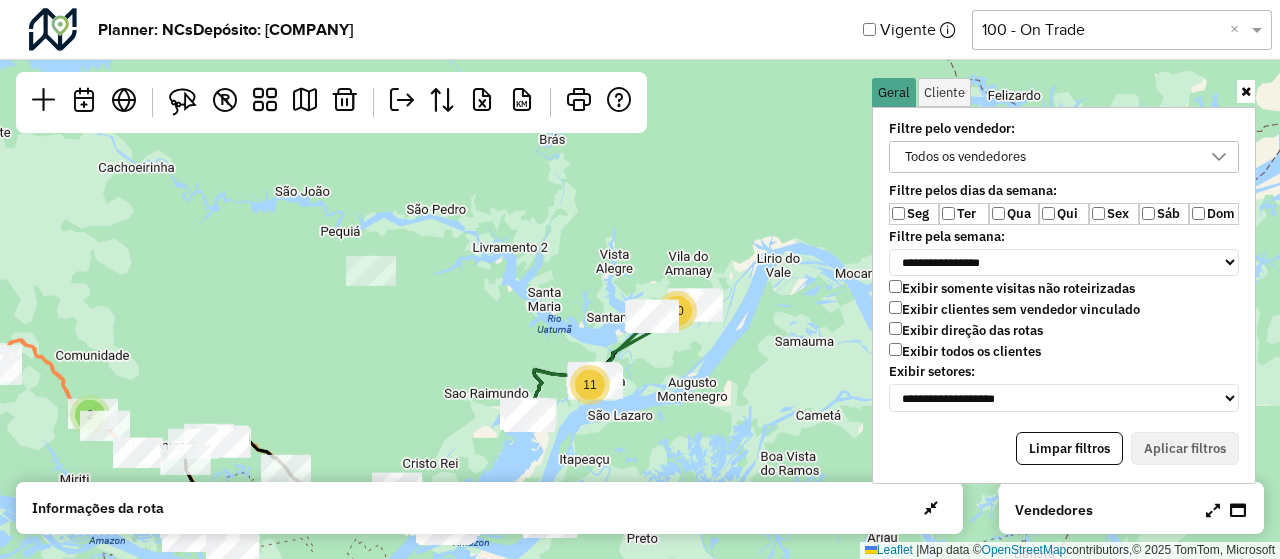 click at bounding box center (931, 508) 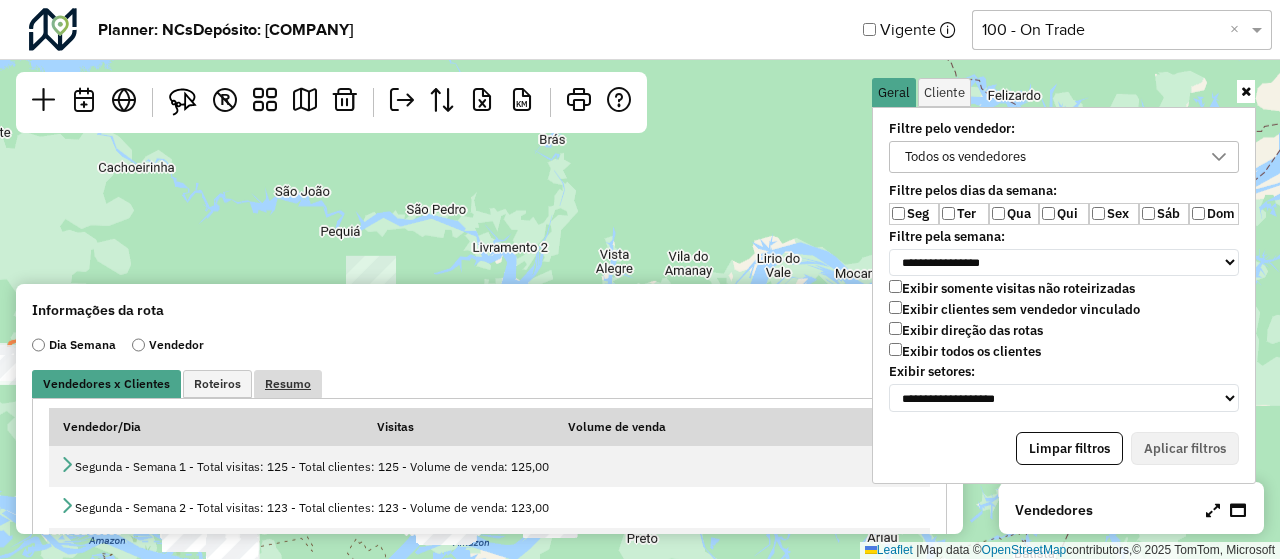 click on "Resumo" at bounding box center (288, 384) 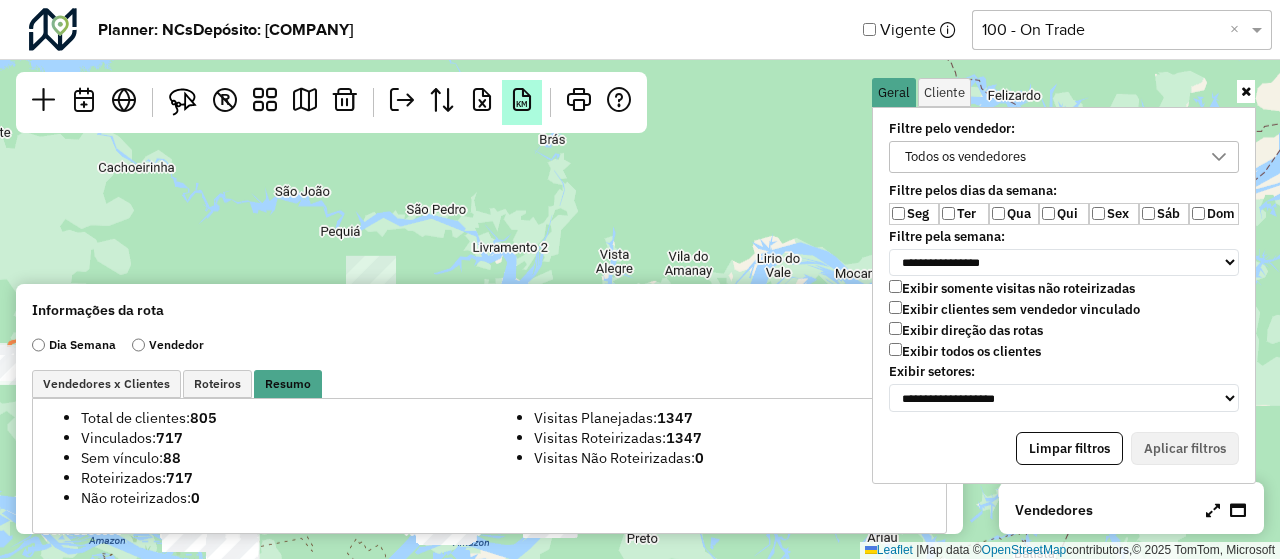 click on "KM" at bounding box center [522, 102] 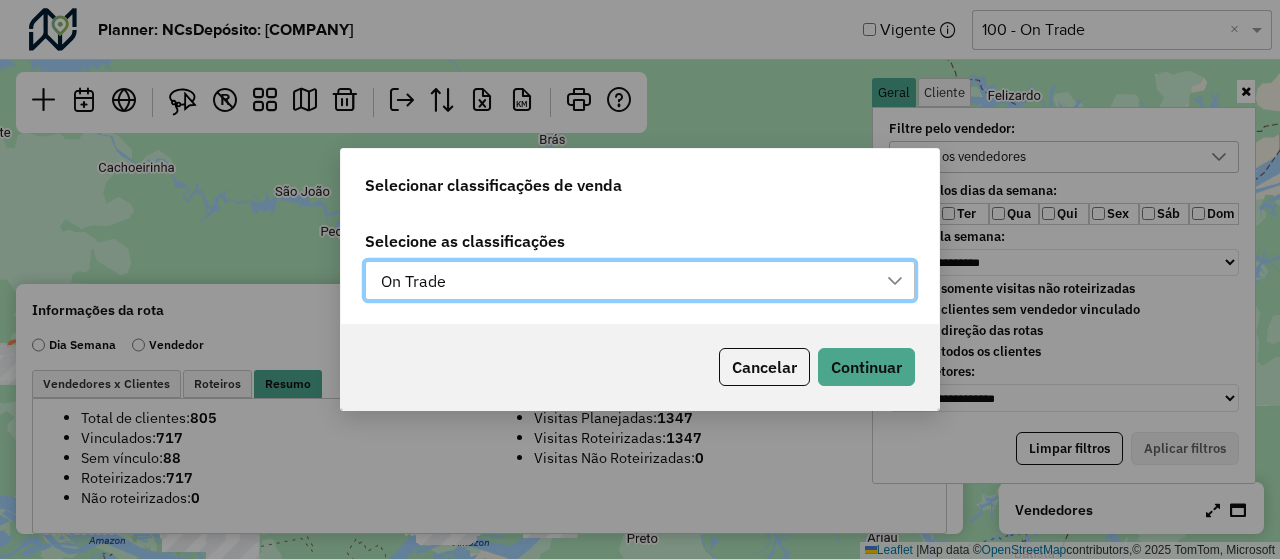 scroll, scrollTop: 14, scrollLeft: 90, axis: both 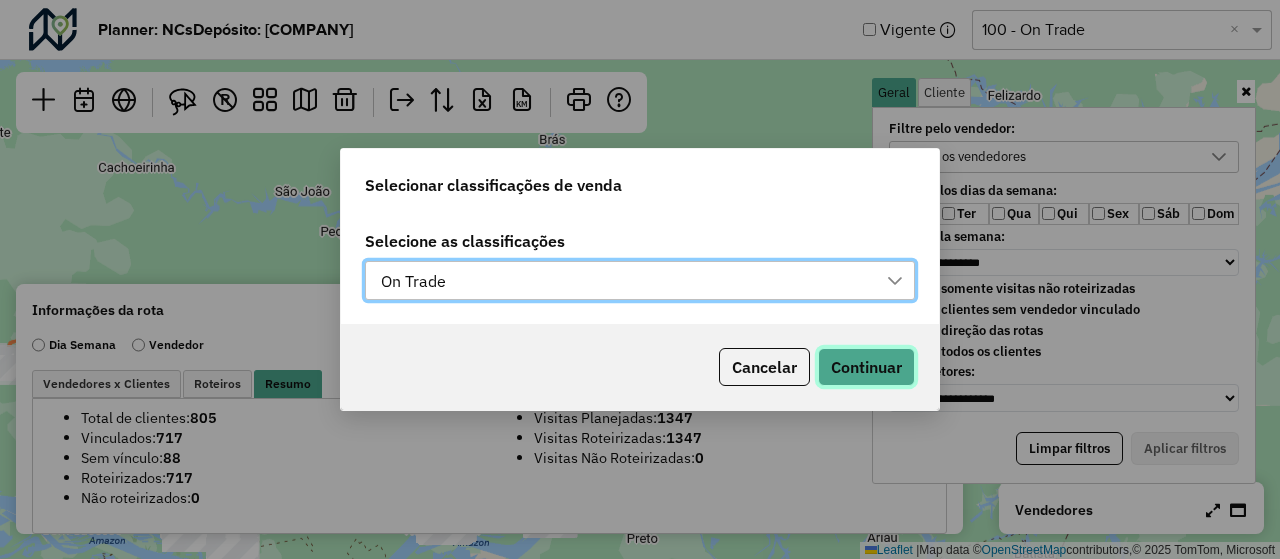 click on "Continuar" 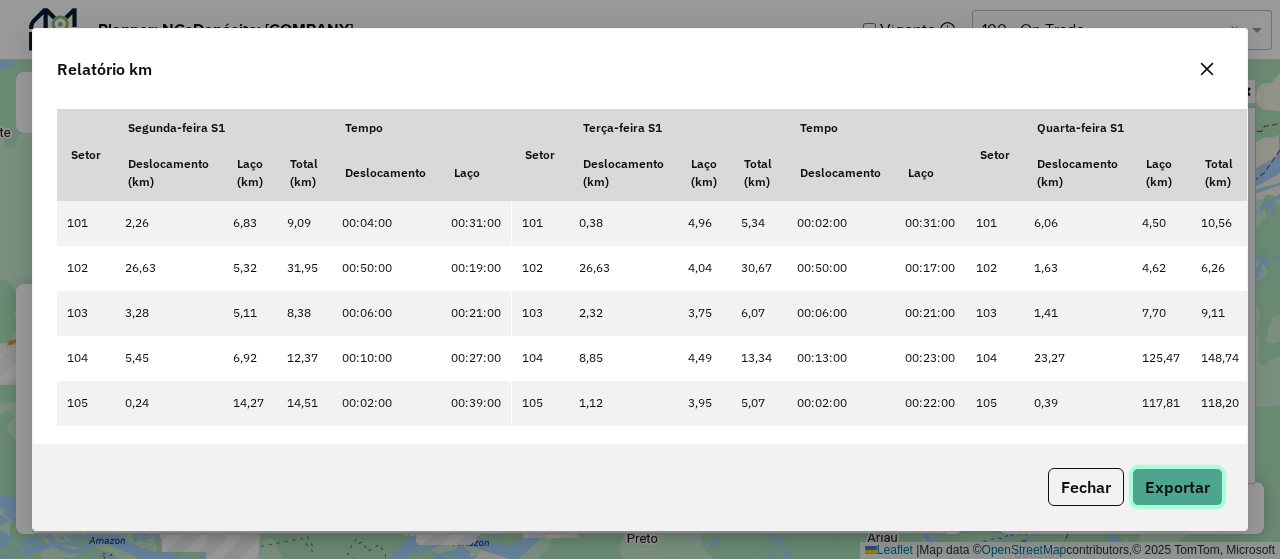 click on "Exportar" 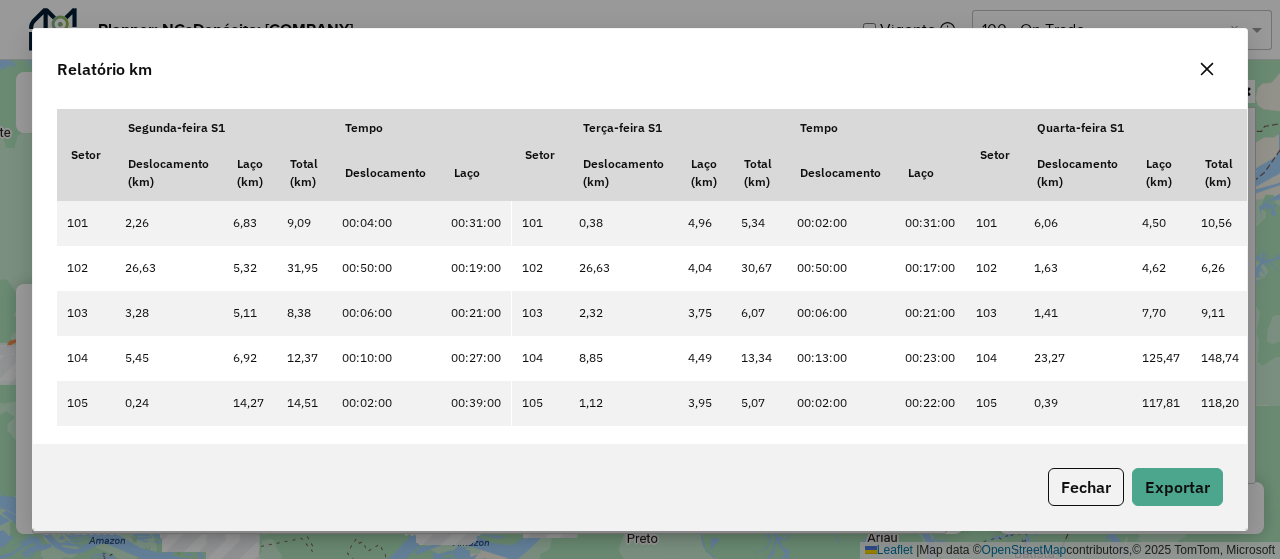 click 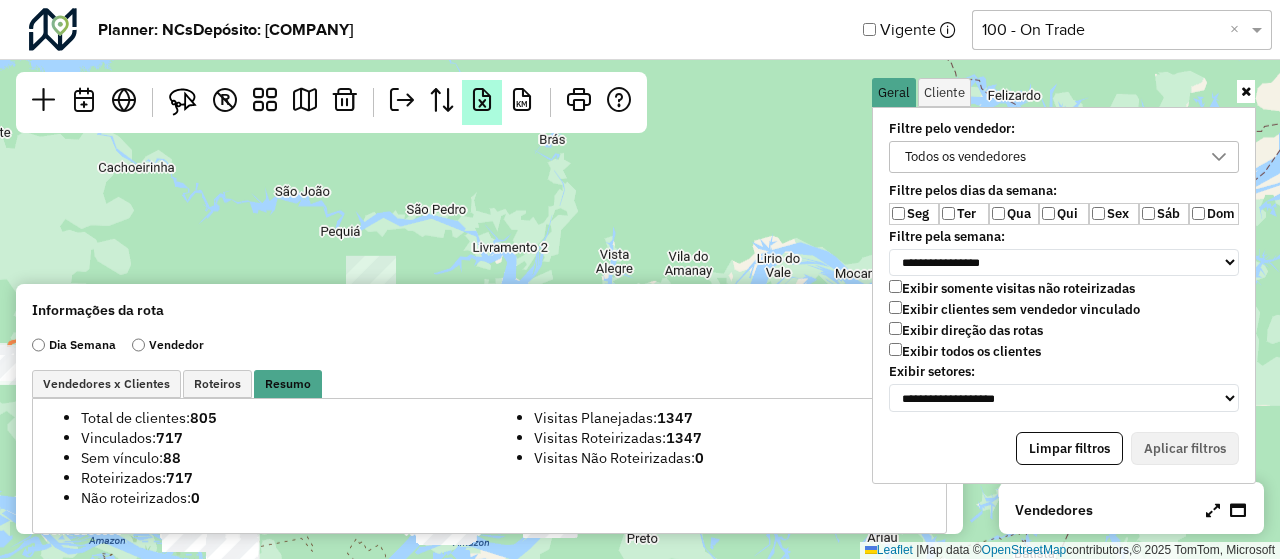 click at bounding box center (482, 100) 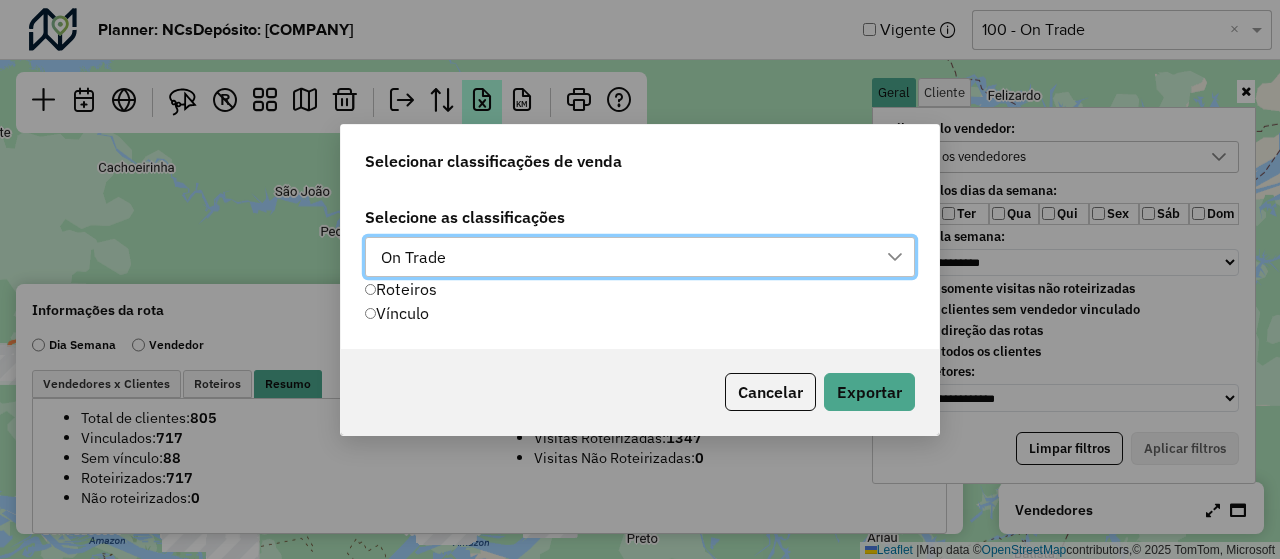 scroll, scrollTop: 14, scrollLeft: 90, axis: both 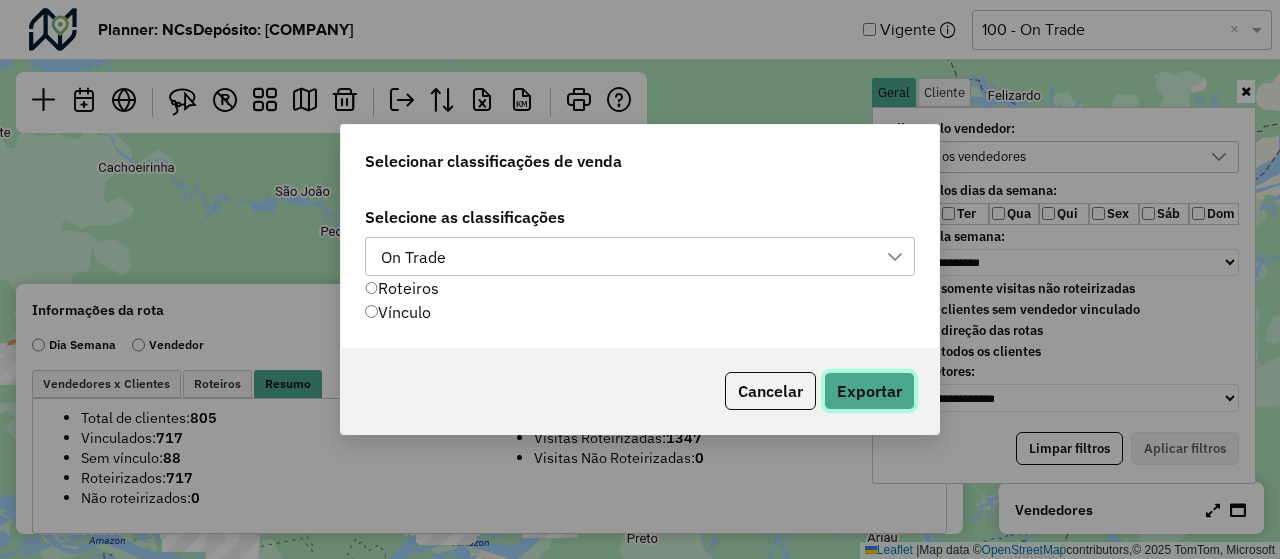 click on "Exportar" 